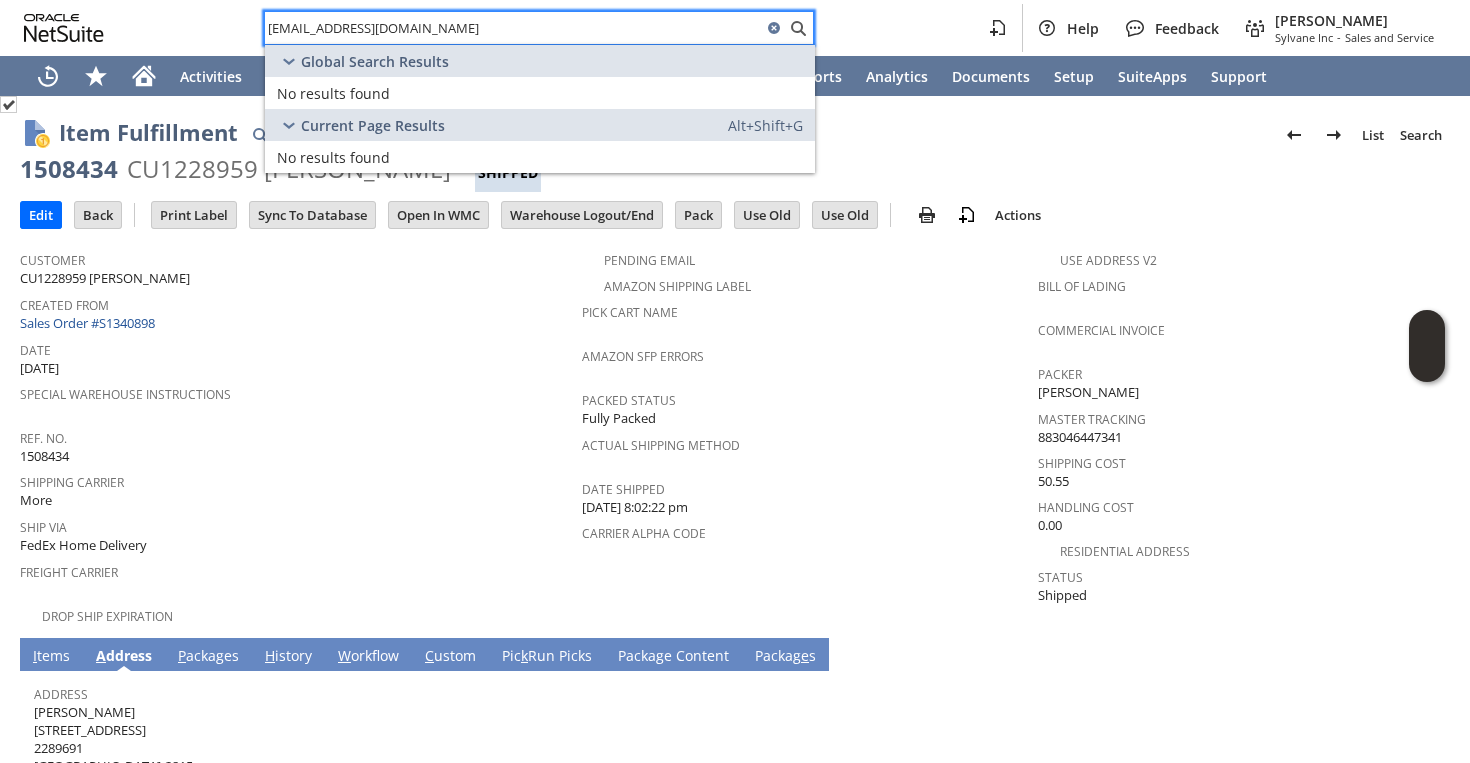 scroll, scrollTop: 0, scrollLeft: 0, axis: both 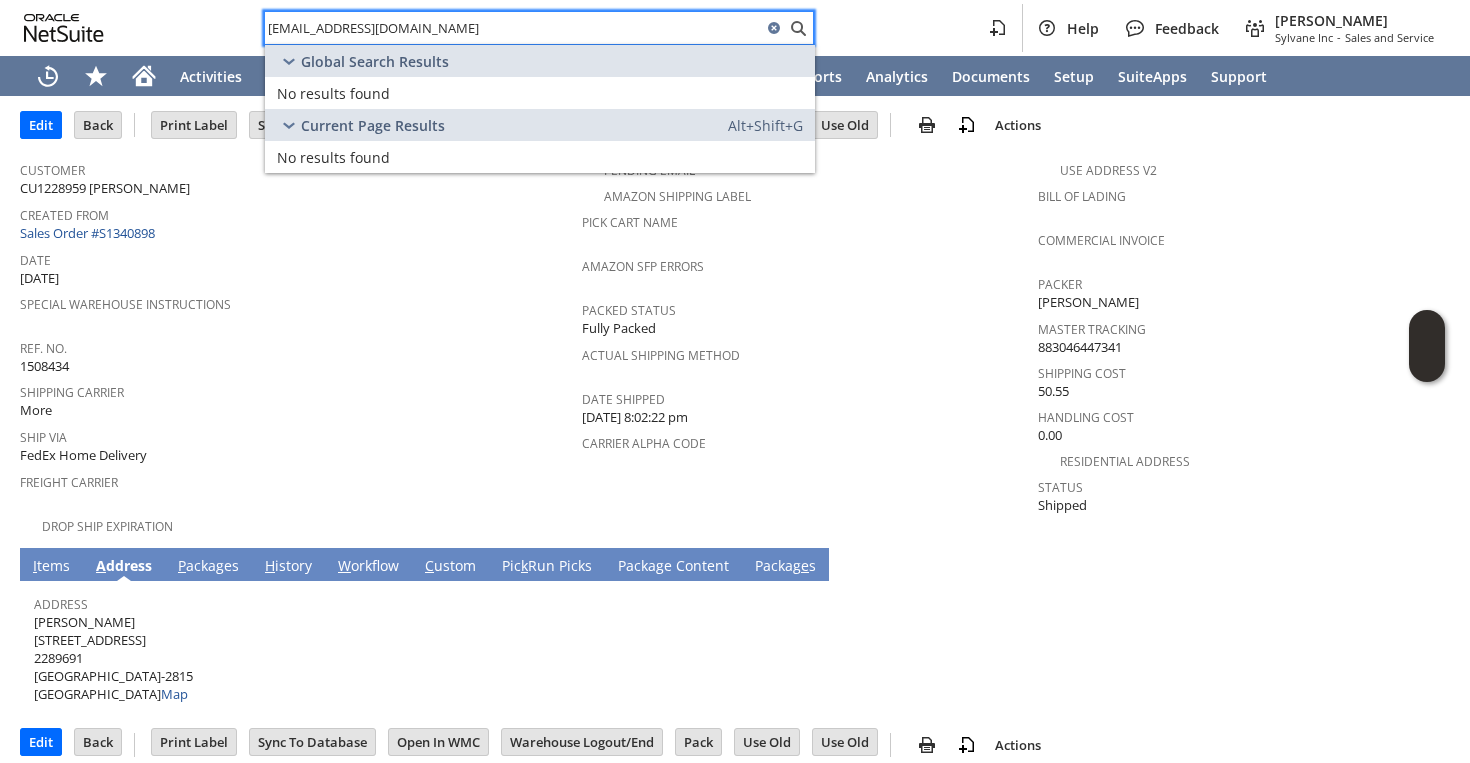 click on "Diasetter@hotmail.com" at bounding box center (513, 28) 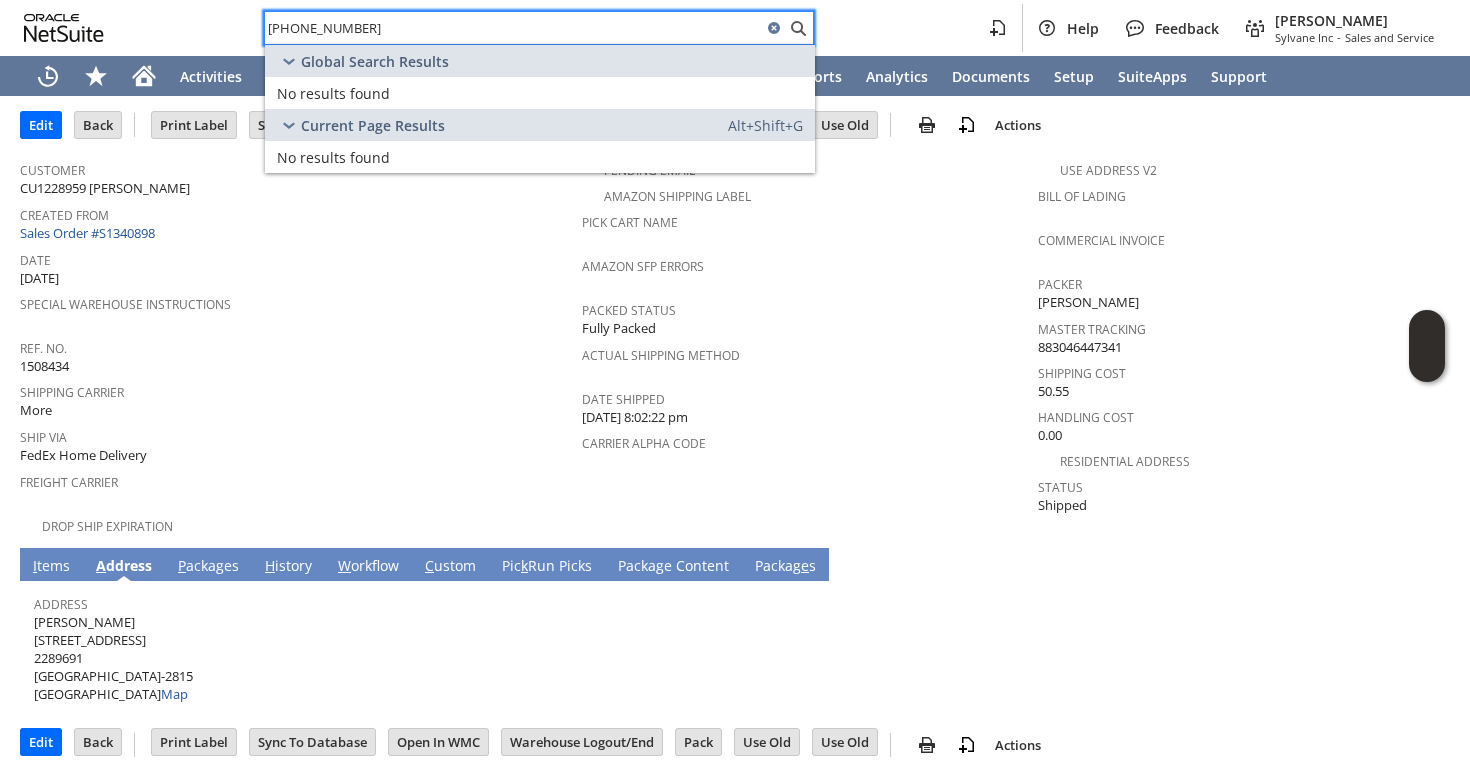 click on "(231) 420-4562" at bounding box center [513, 28] 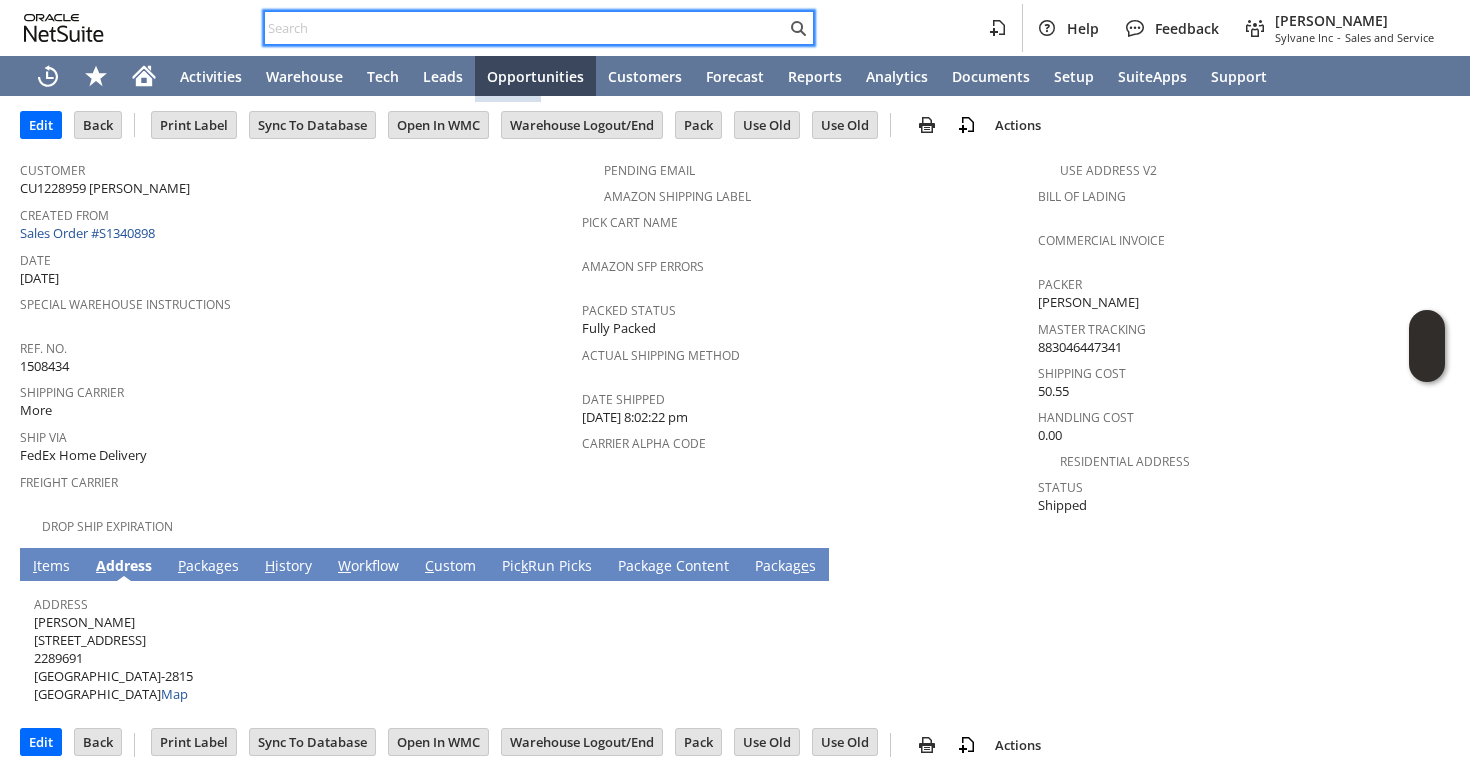 type 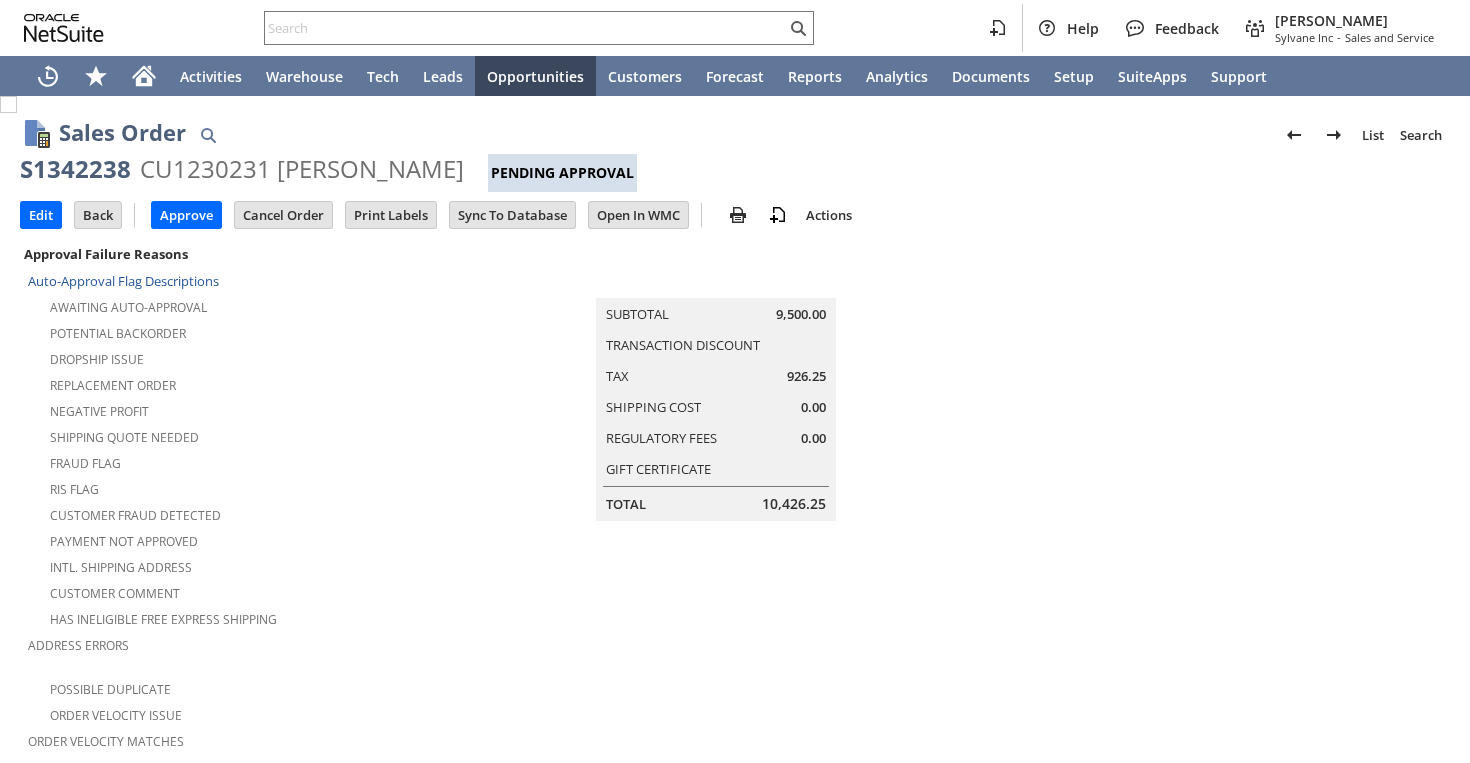 scroll, scrollTop: 0, scrollLeft: 0, axis: both 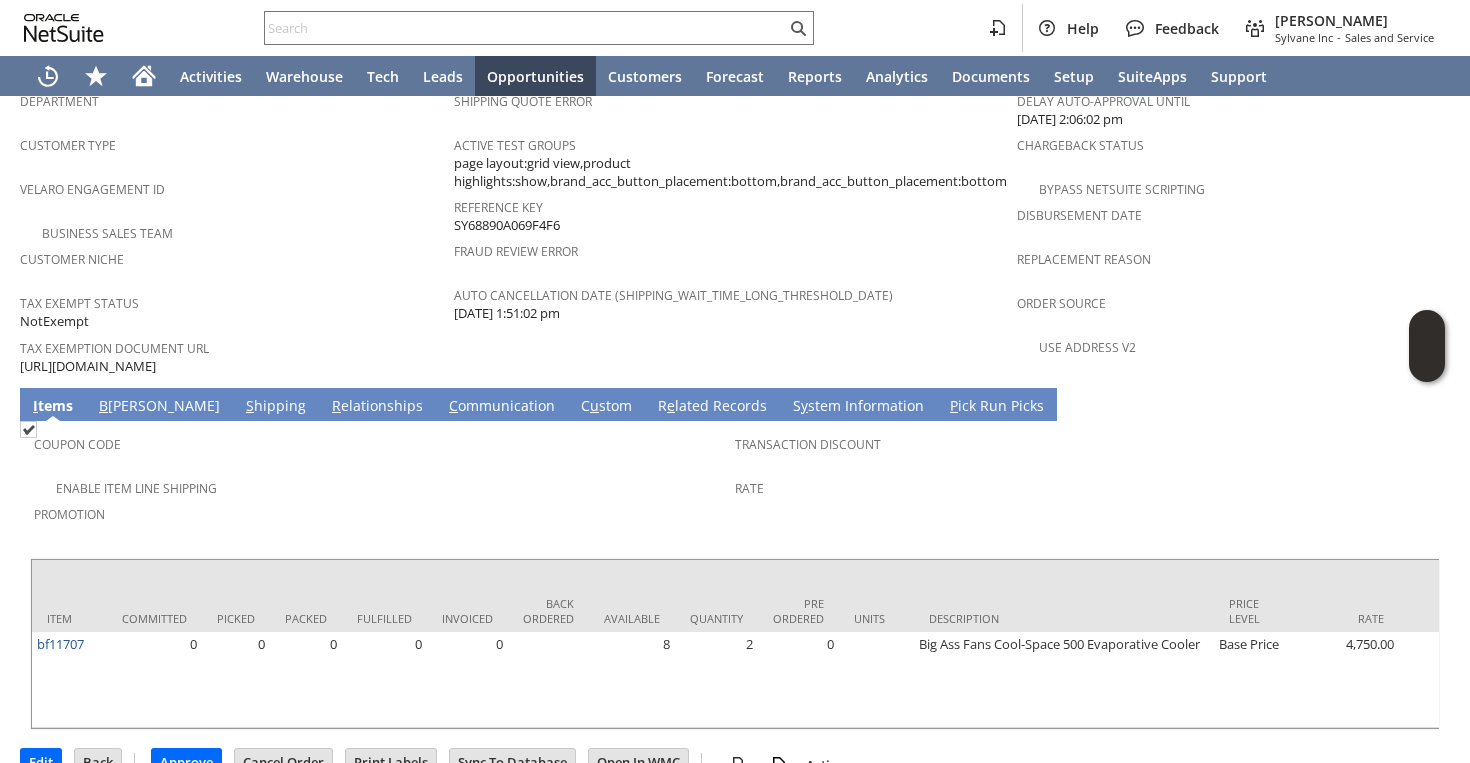 click on "S" at bounding box center (250, 405) 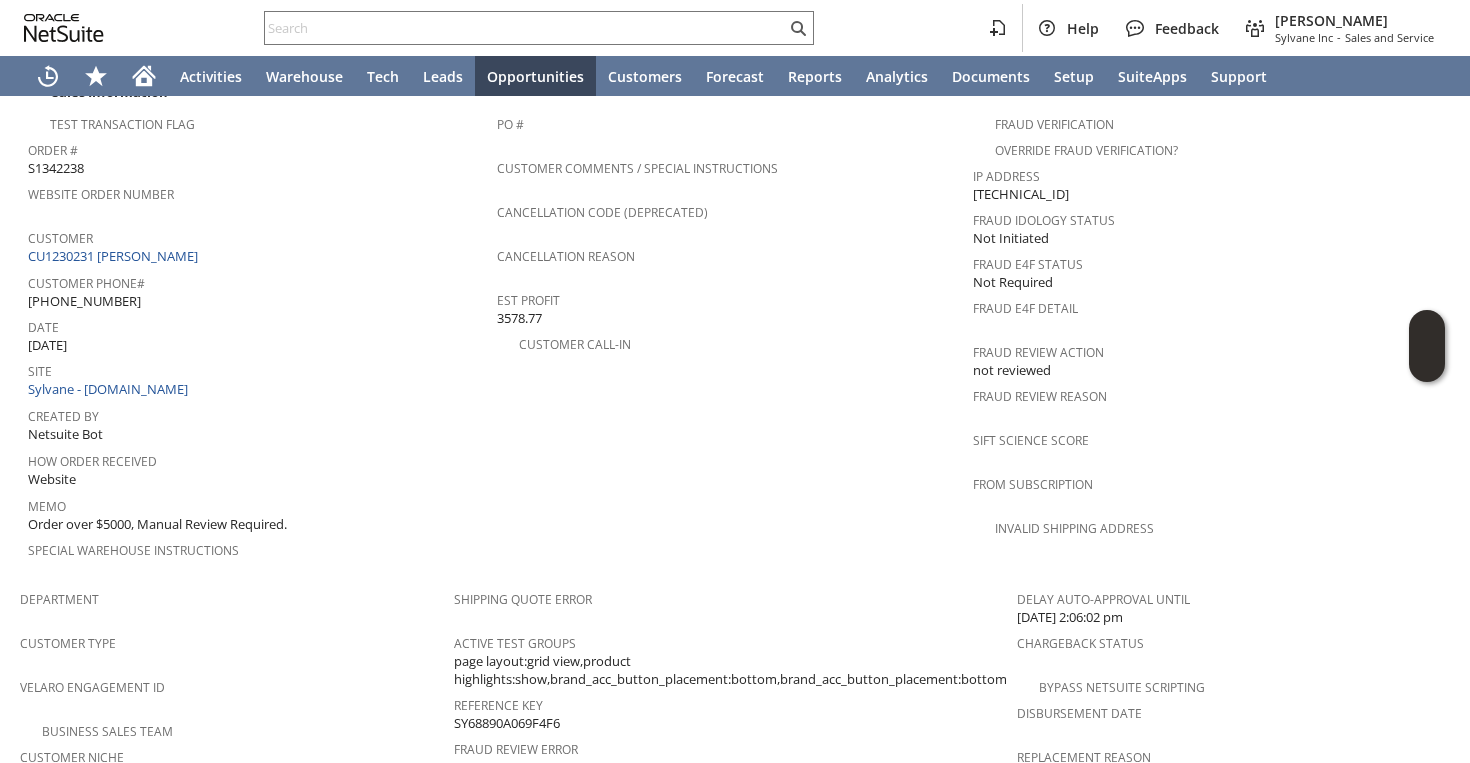 scroll, scrollTop: 1207, scrollLeft: 0, axis: vertical 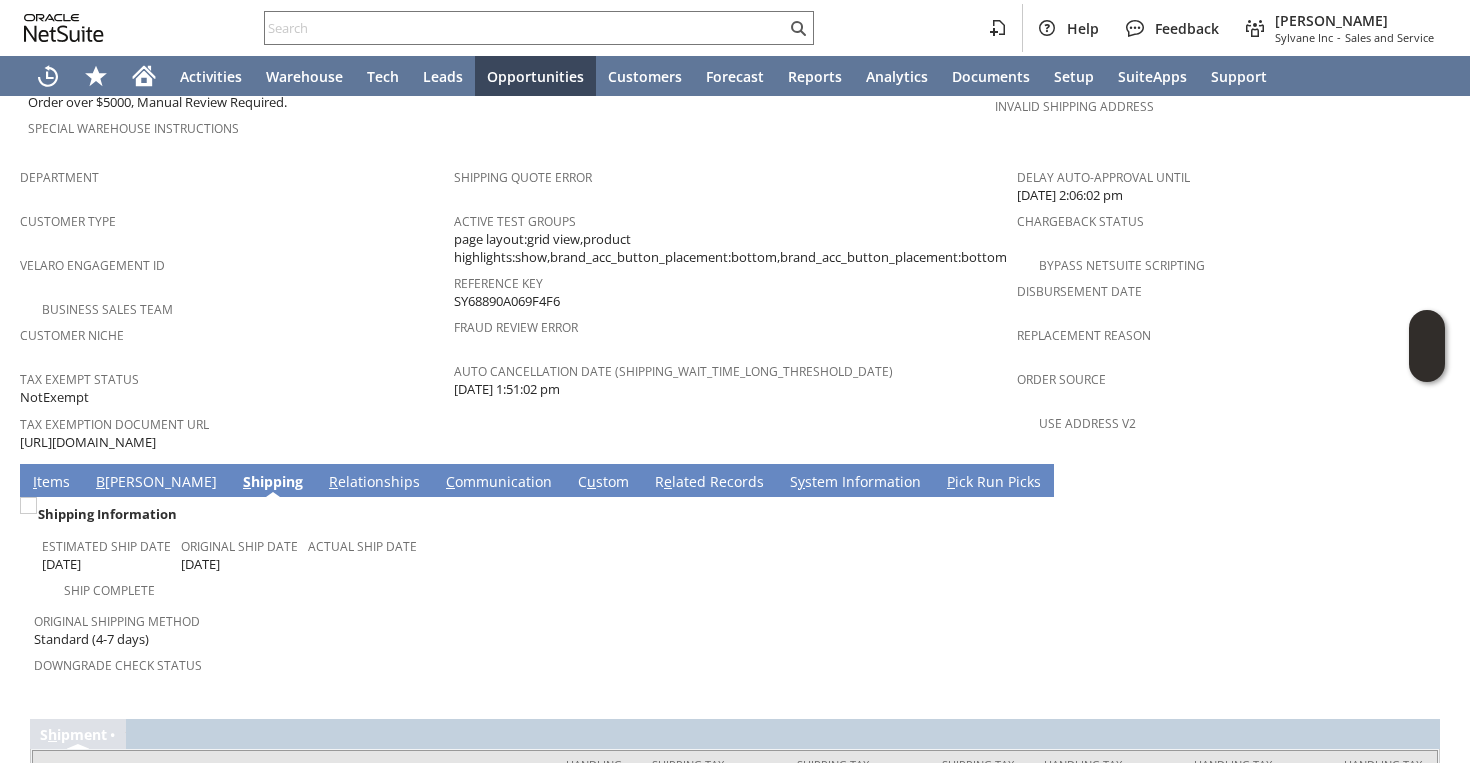 click on "I tems" at bounding box center (51, 483) 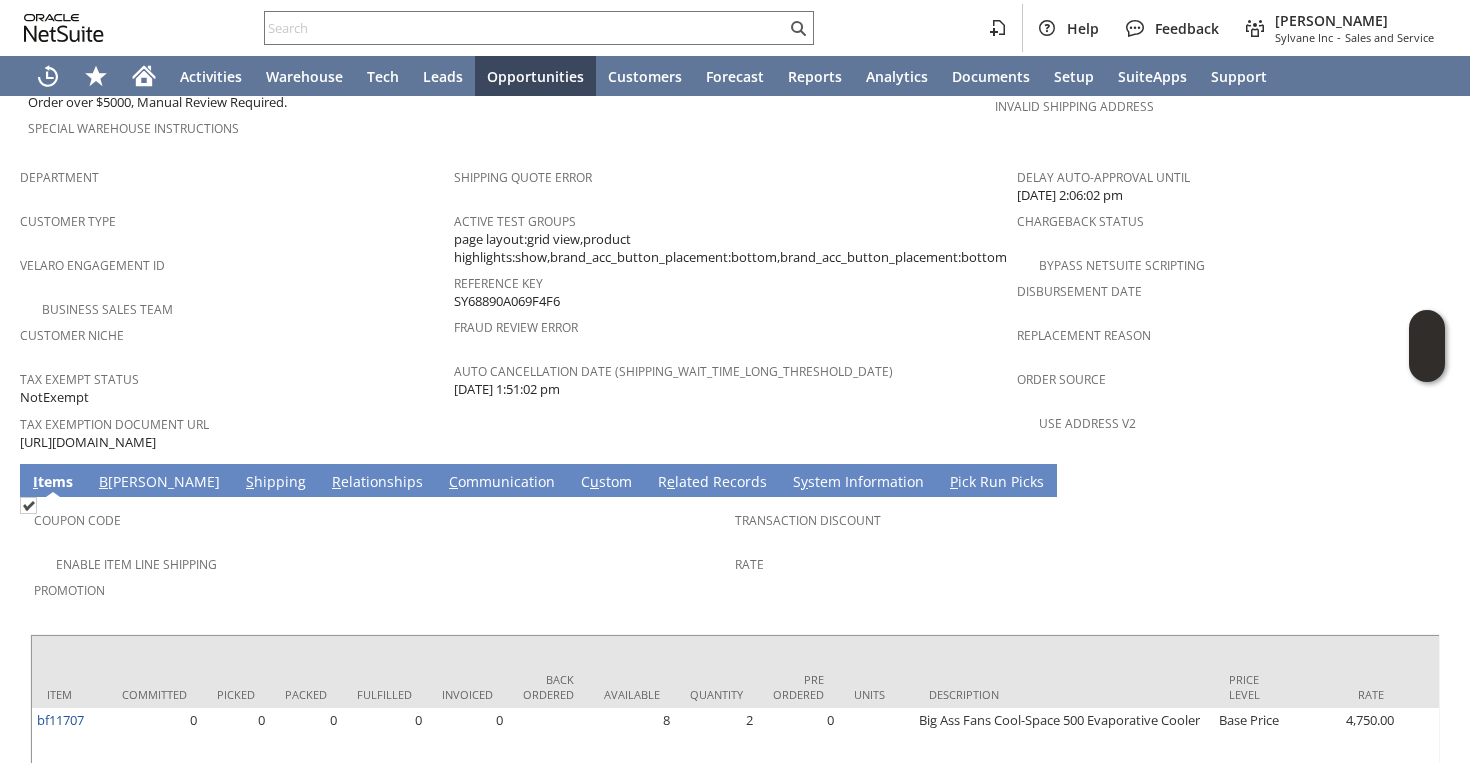 scroll, scrollTop: 1219, scrollLeft: 0, axis: vertical 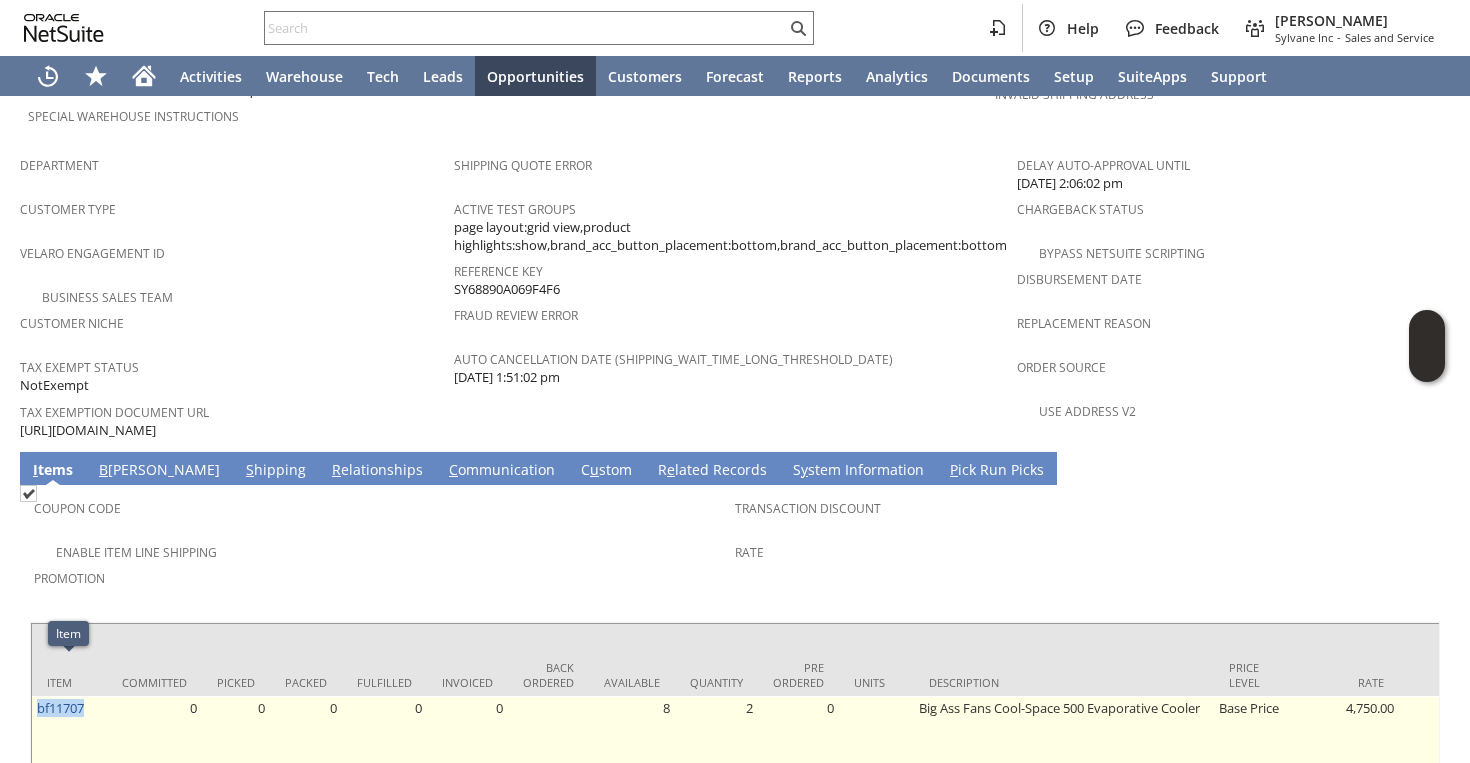drag, startPoint x: 106, startPoint y: 658, endPoint x: 88, endPoint y: 662, distance: 18.439089 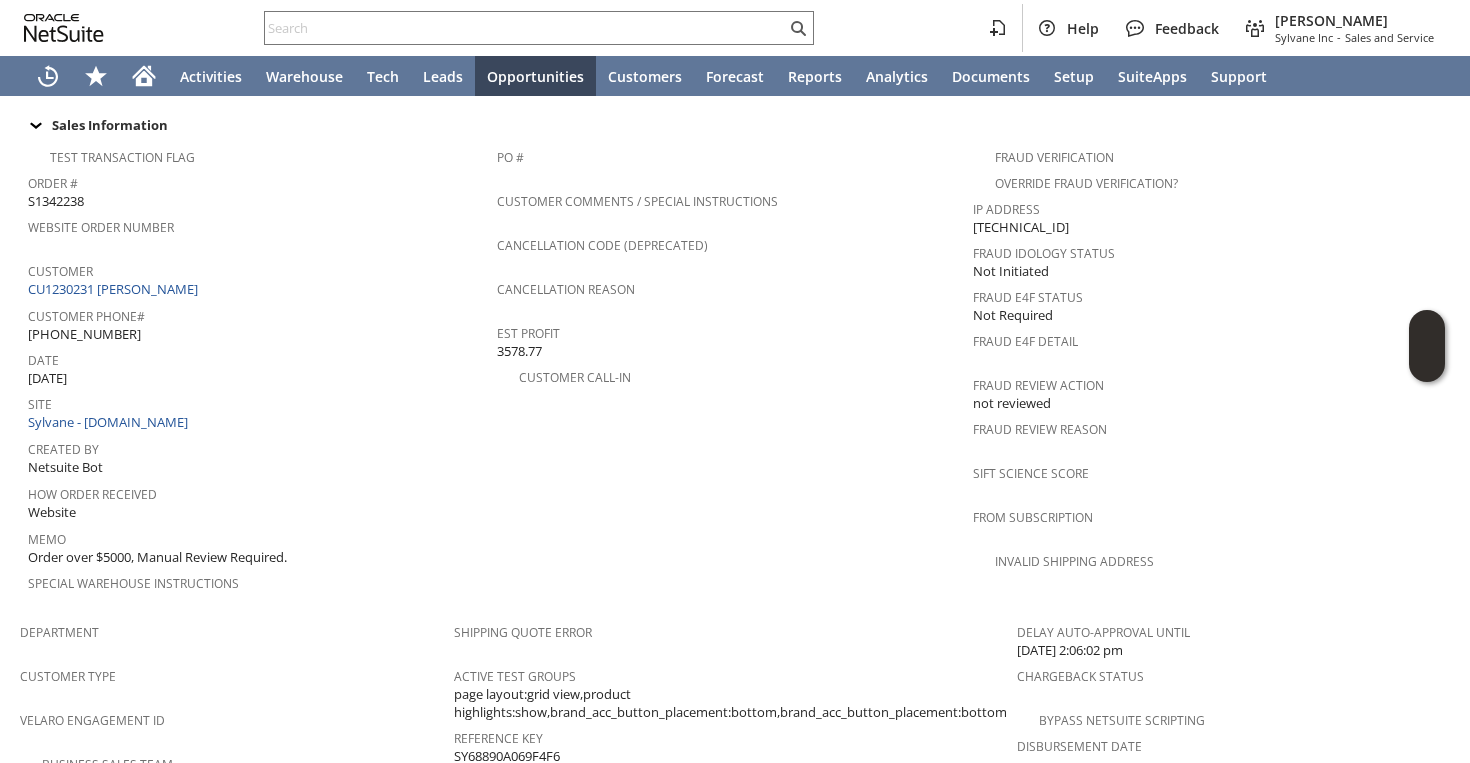 scroll, scrollTop: 1283, scrollLeft: 0, axis: vertical 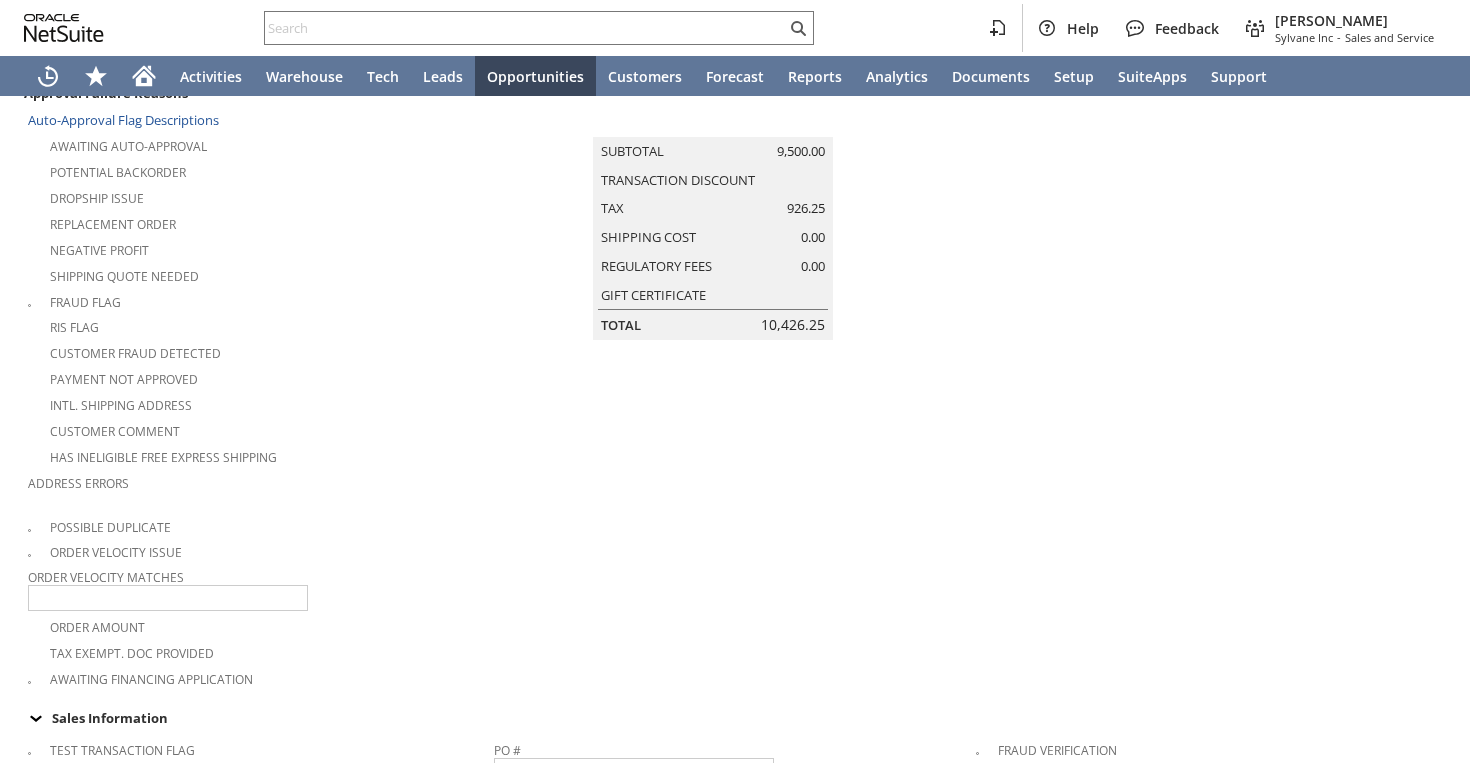 type on "Add" 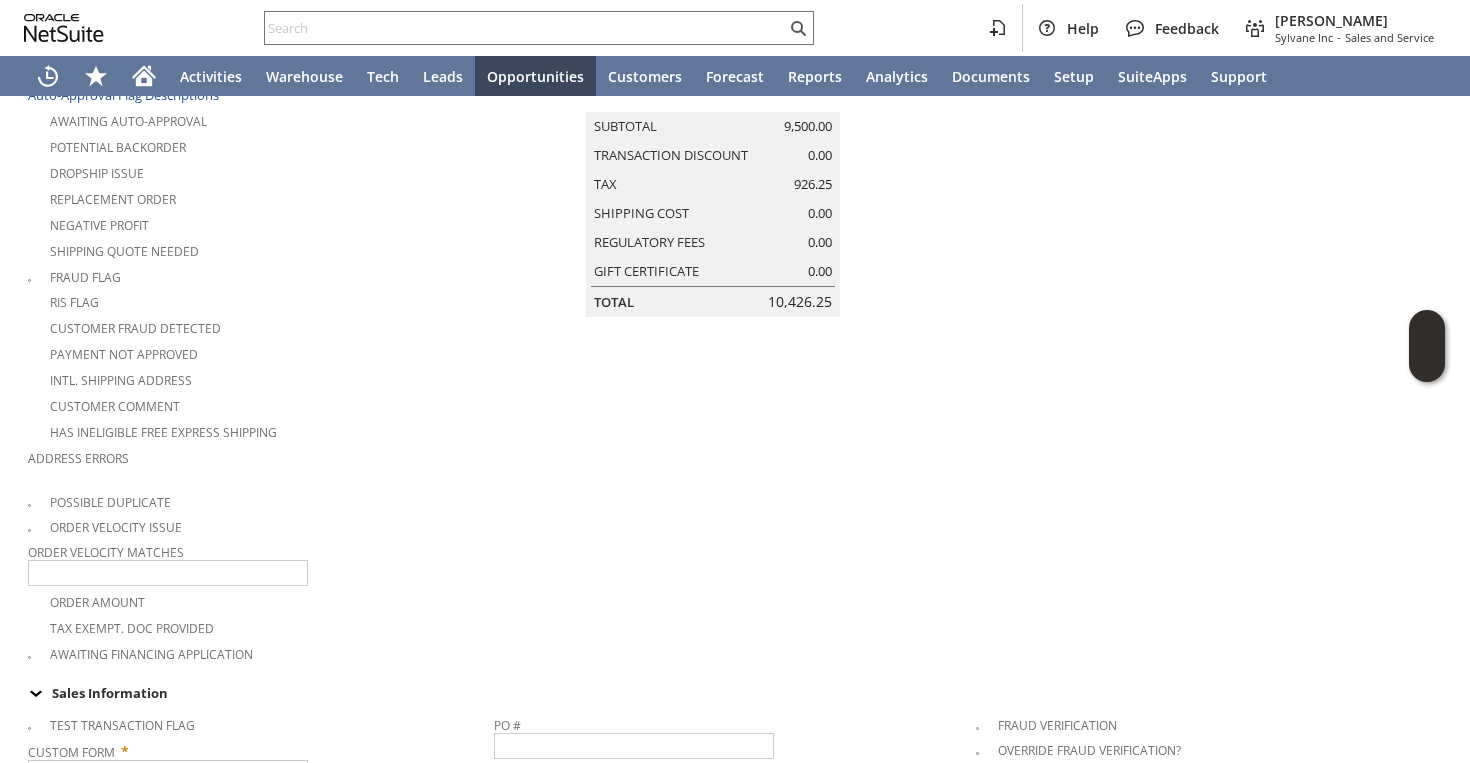 scroll, scrollTop: 0, scrollLeft: 0, axis: both 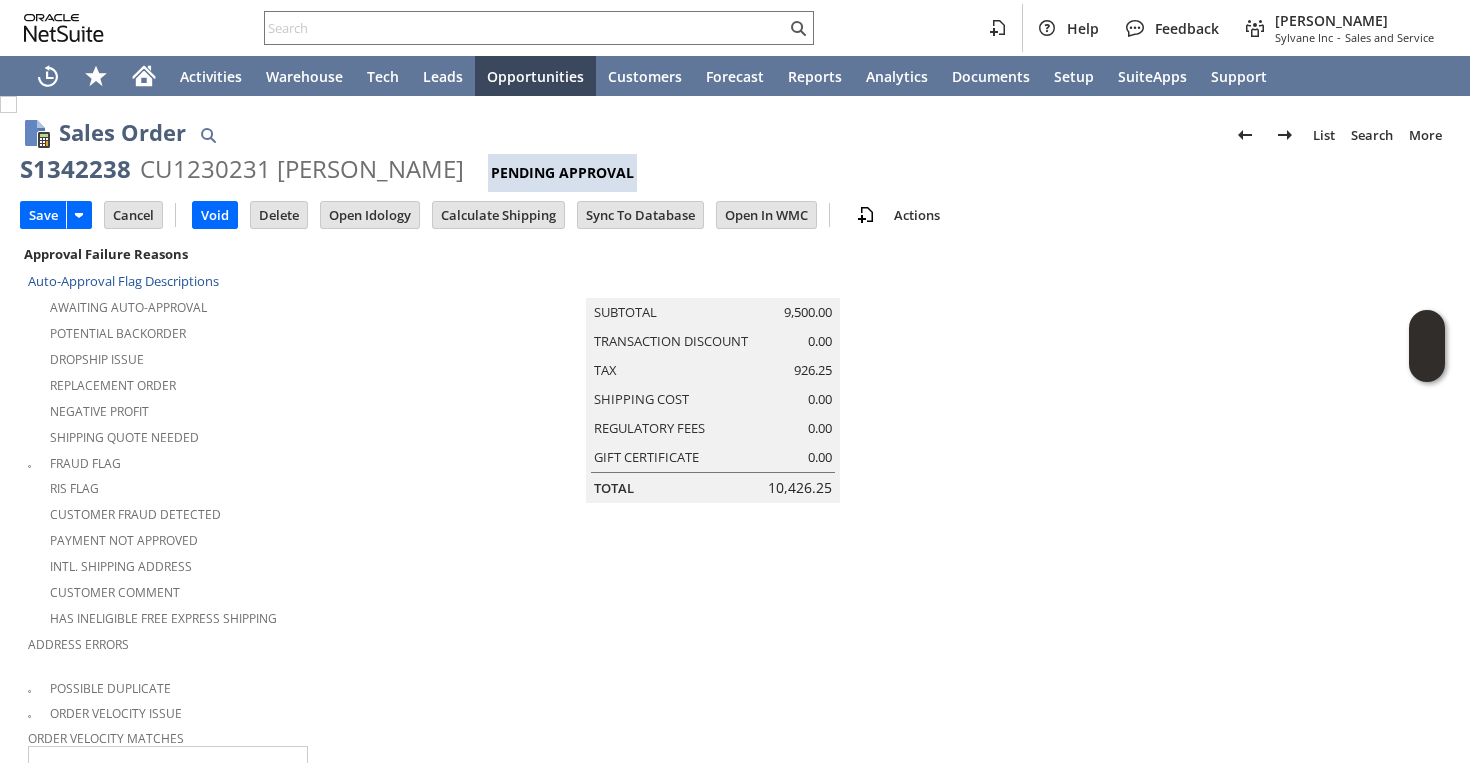 type on "Intelligent Recommendations ⁰" 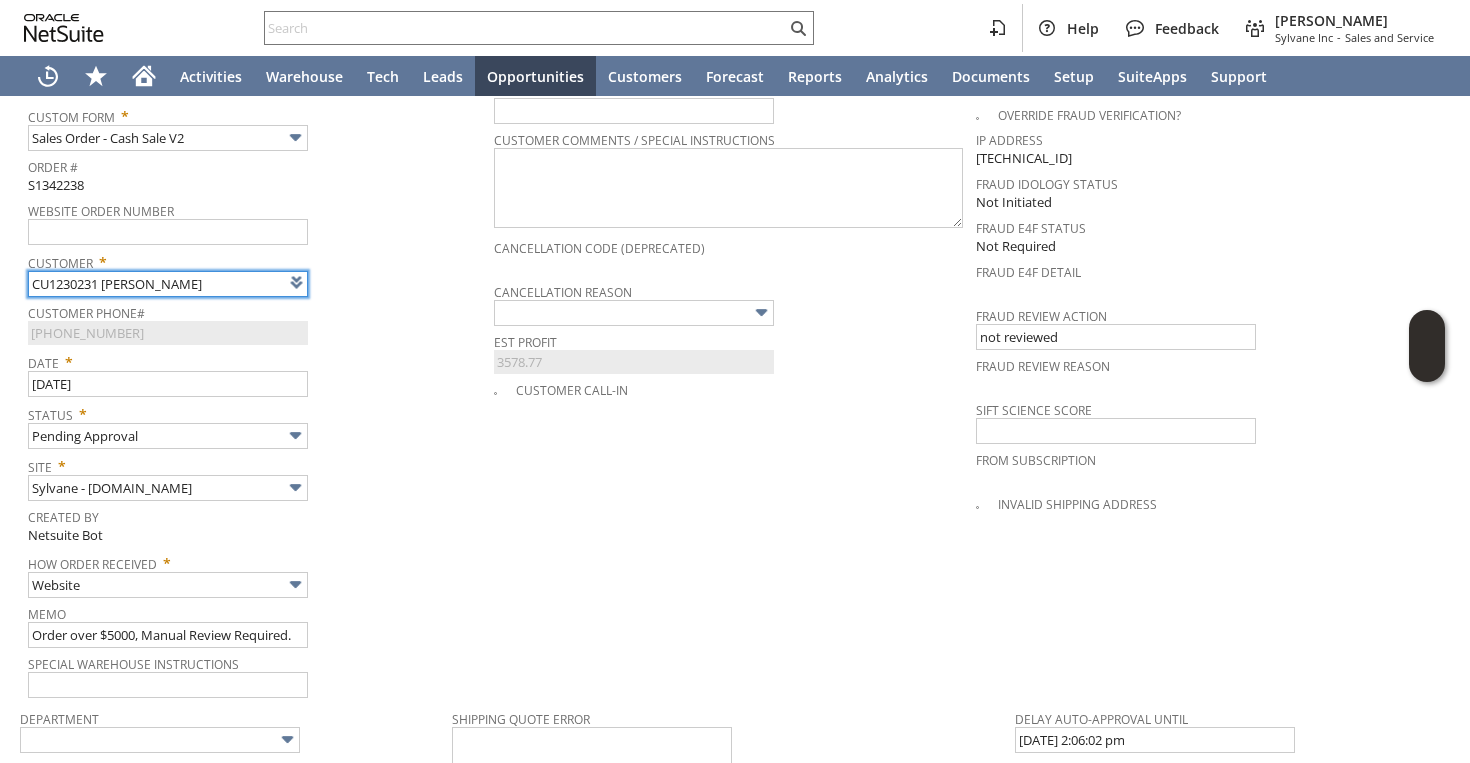 scroll, scrollTop: 928, scrollLeft: 0, axis: vertical 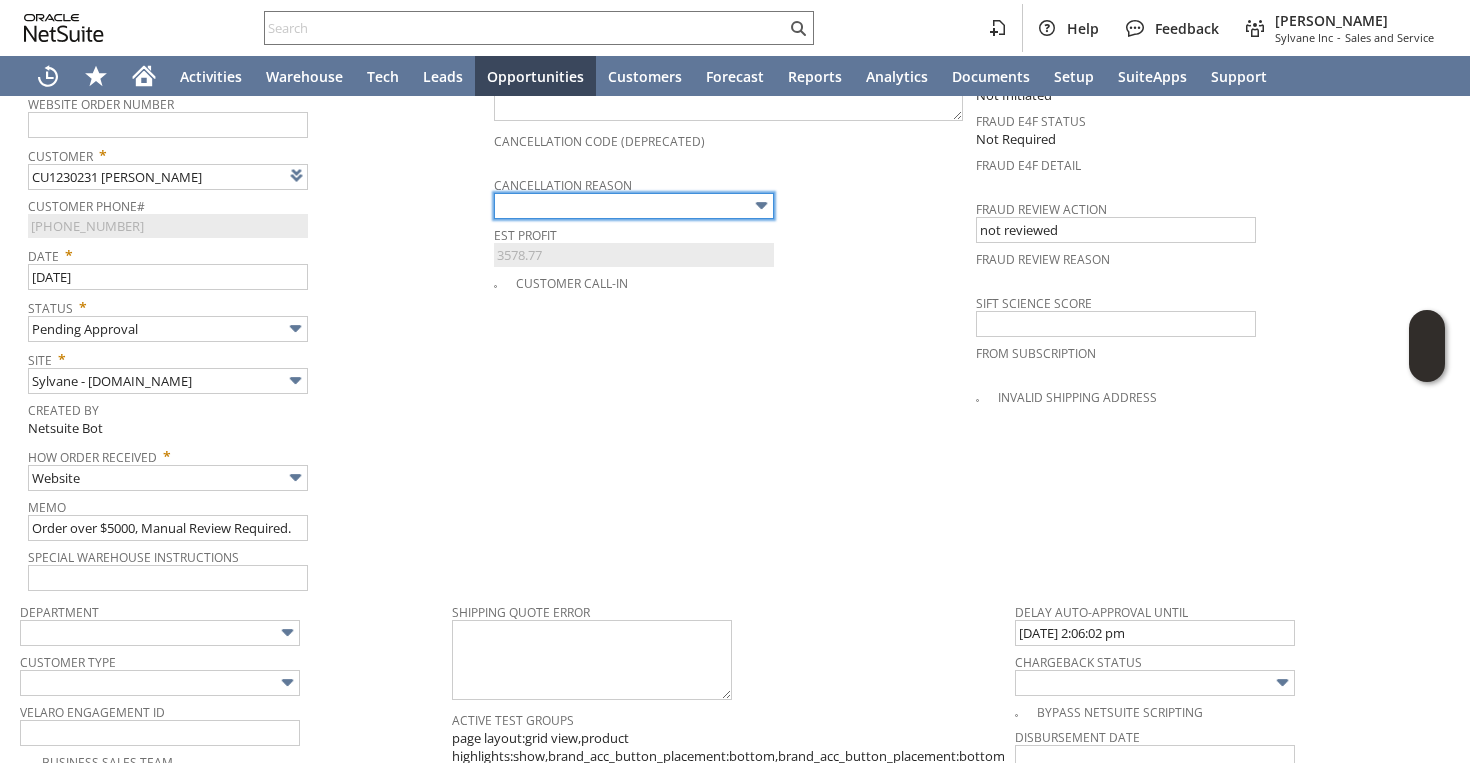 click at bounding box center (634, 206) 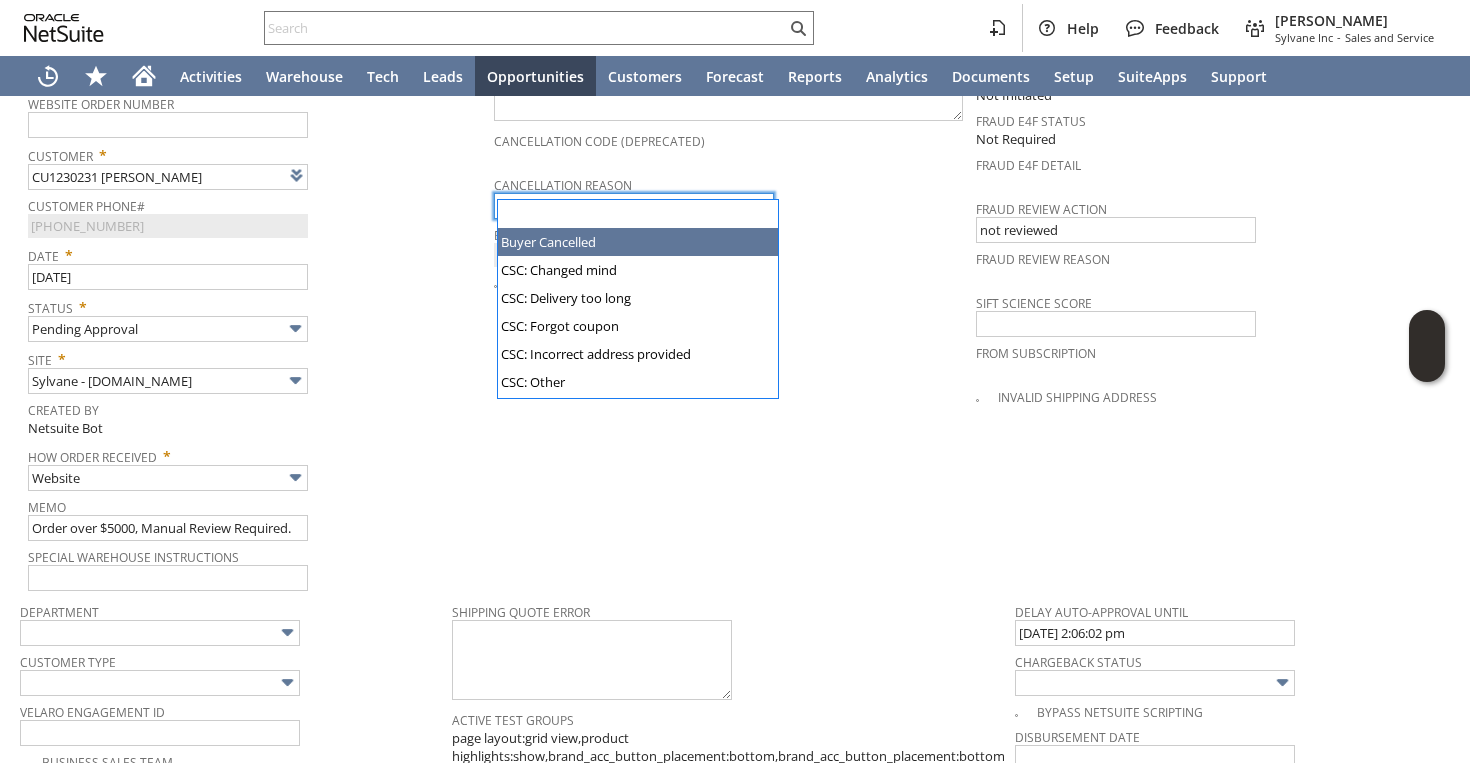 type on "Buyer Cancelled" 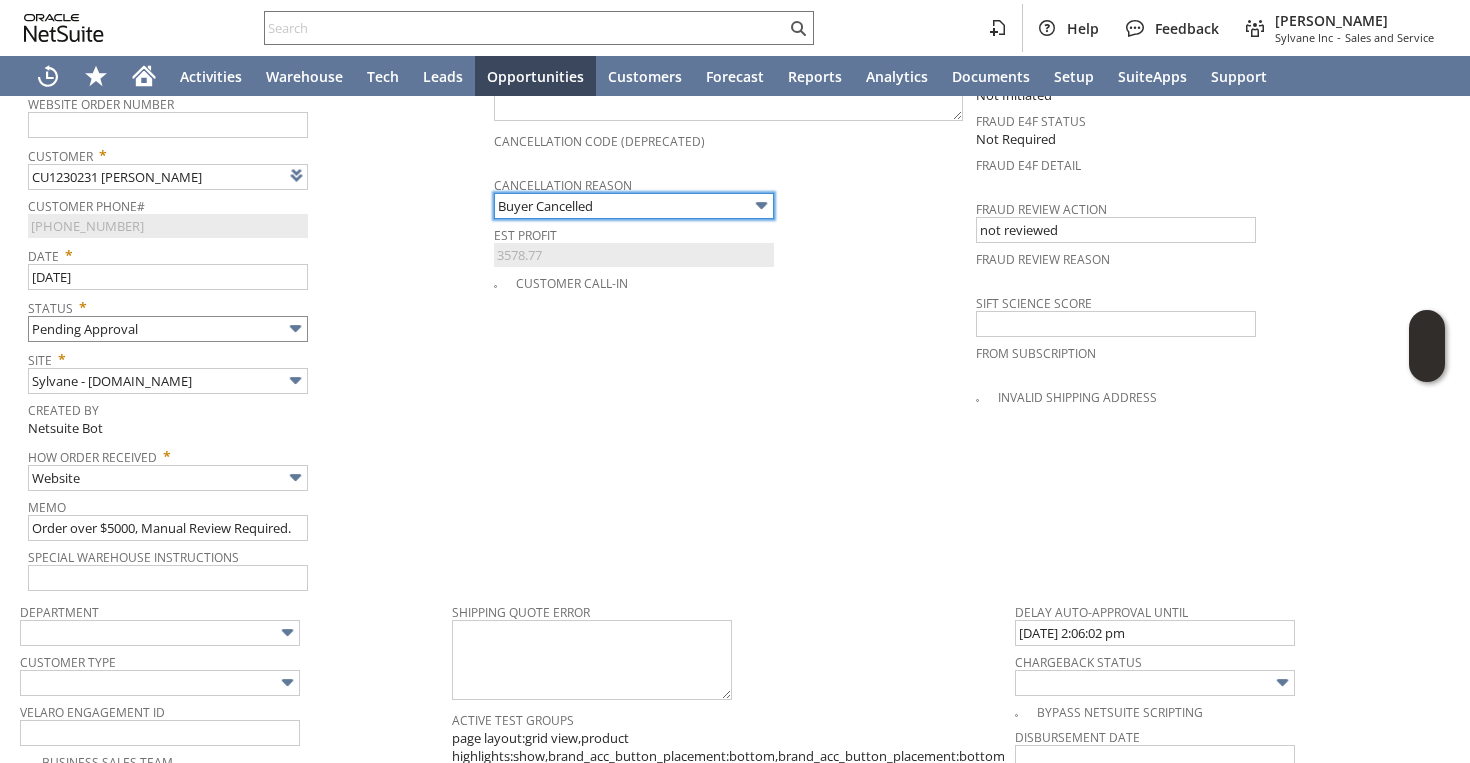 scroll, scrollTop: 0, scrollLeft: 0, axis: both 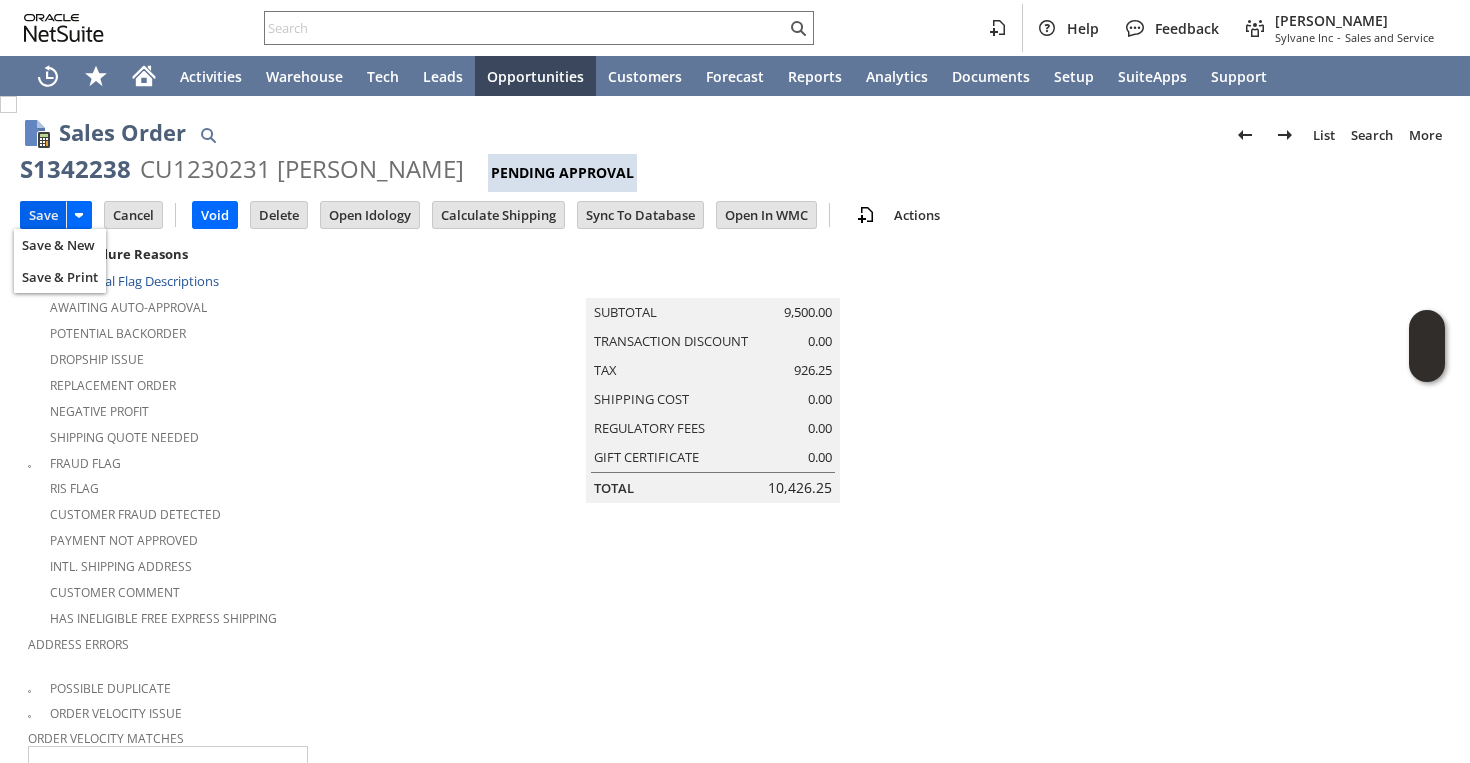 click on "Save" at bounding box center (43, 215) 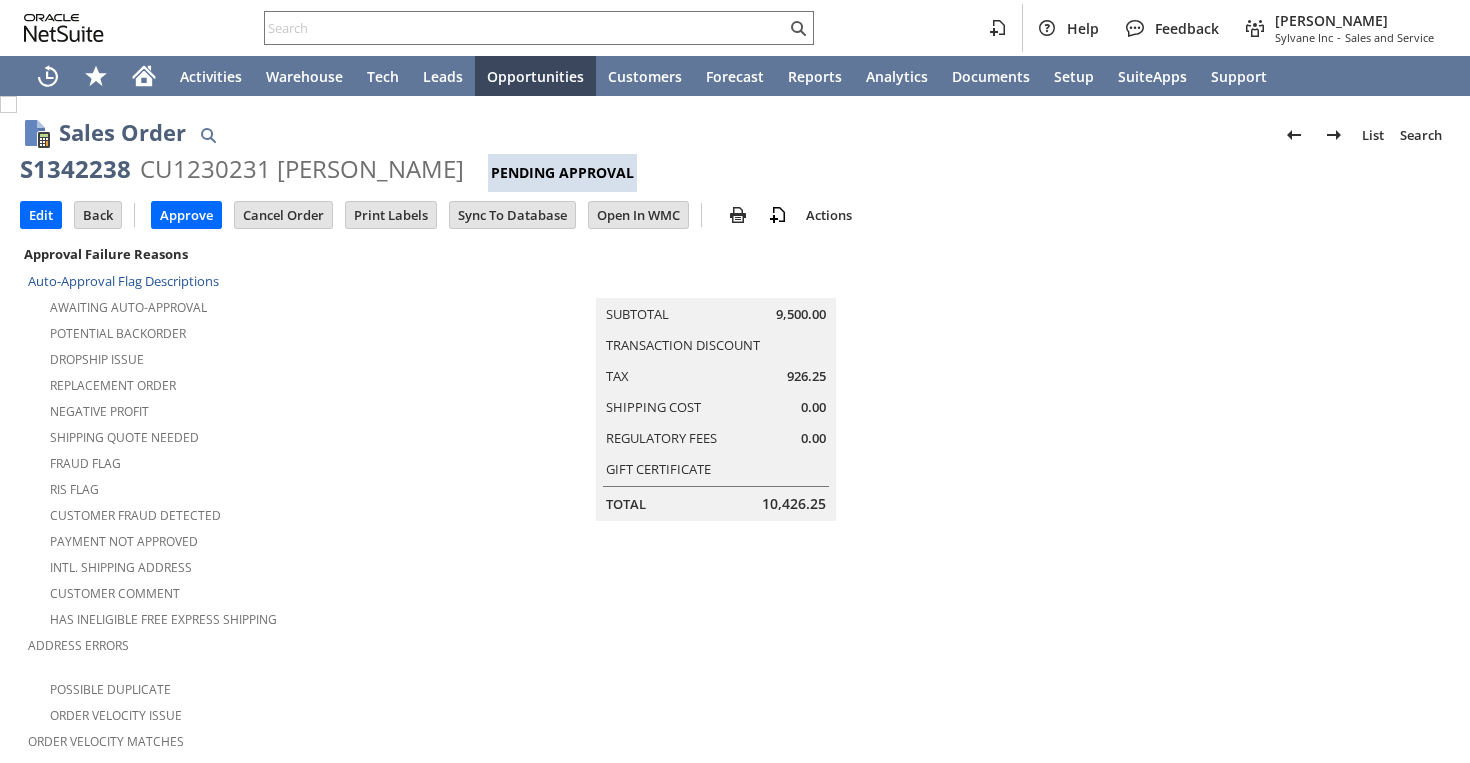 scroll, scrollTop: 0, scrollLeft: 0, axis: both 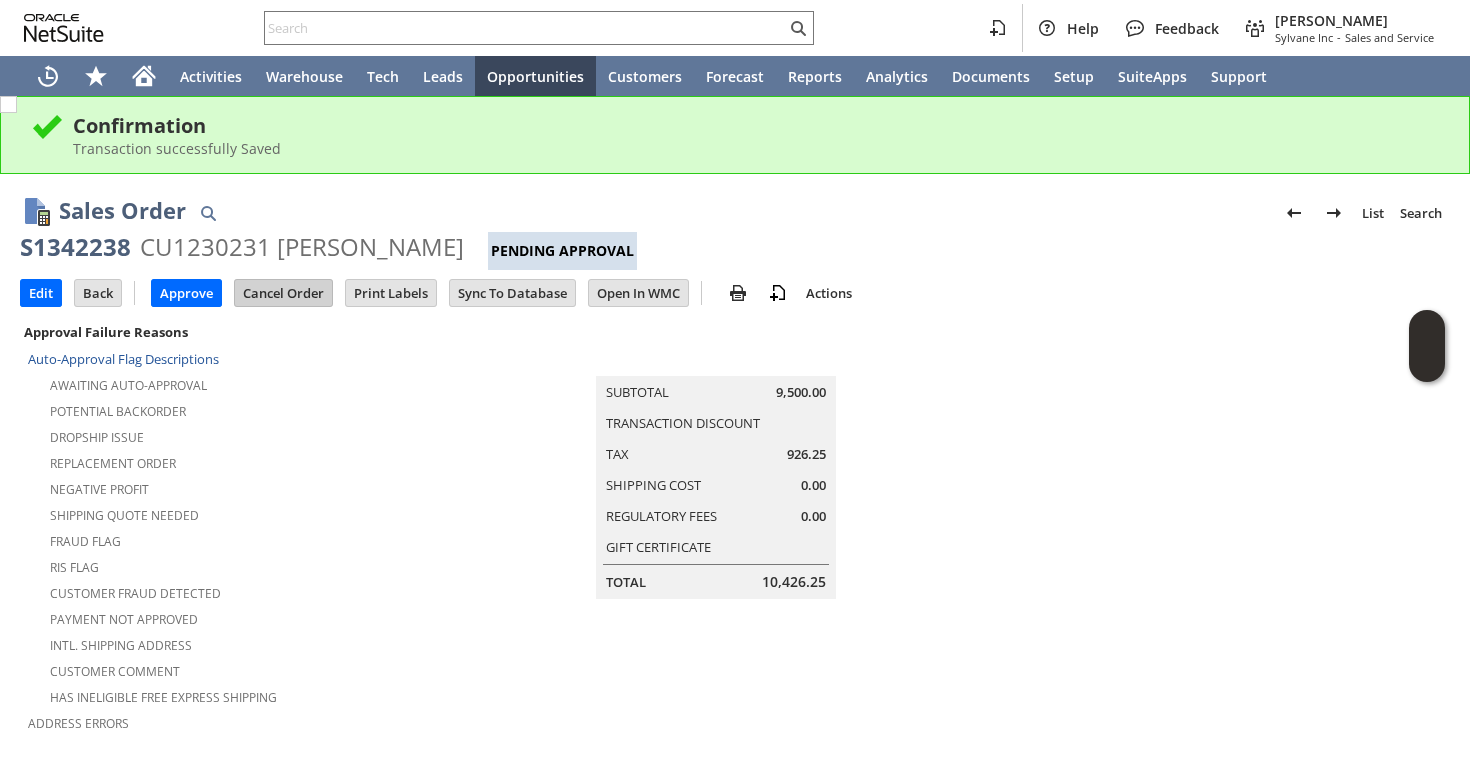 click on "Cancel Order" at bounding box center (283, 293) 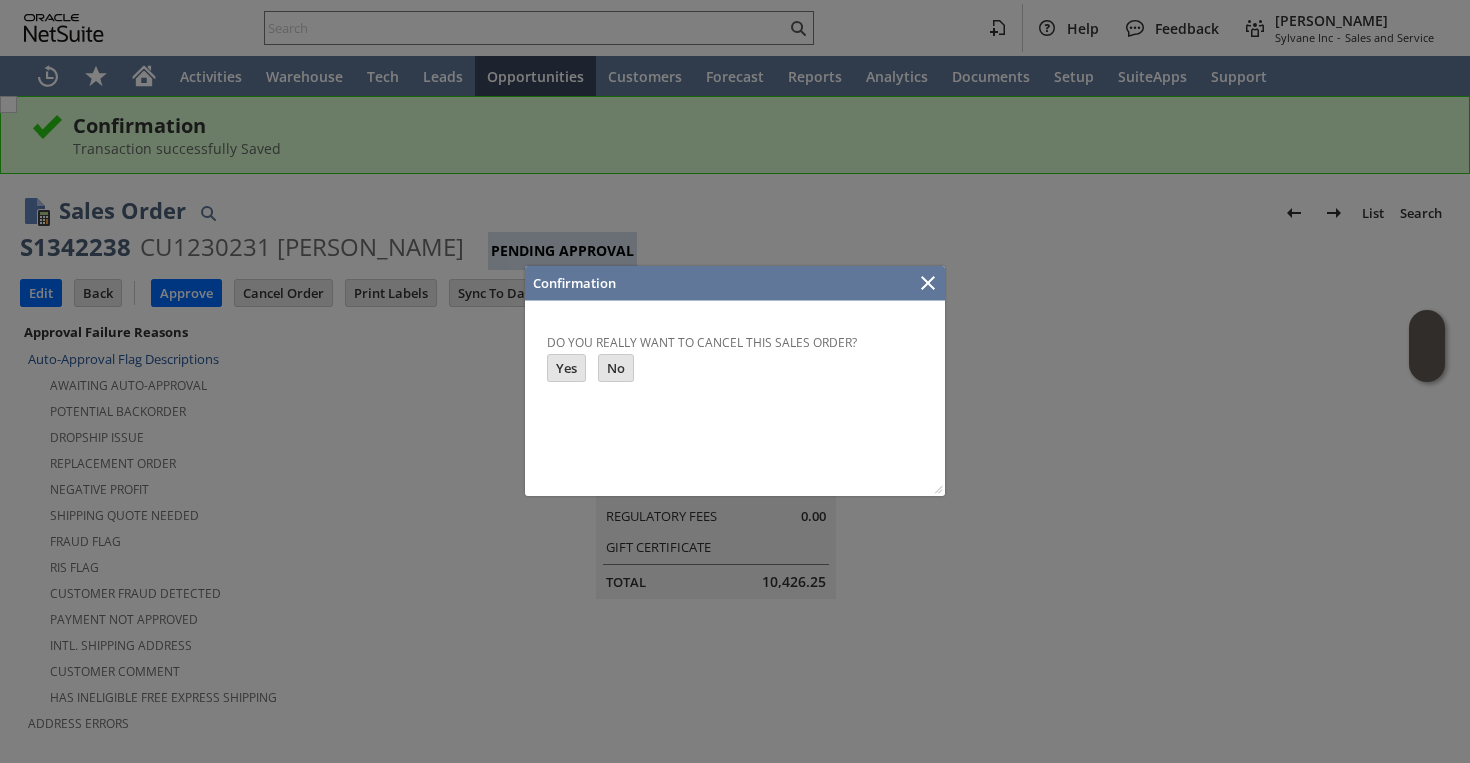 scroll, scrollTop: 0, scrollLeft: 0, axis: both 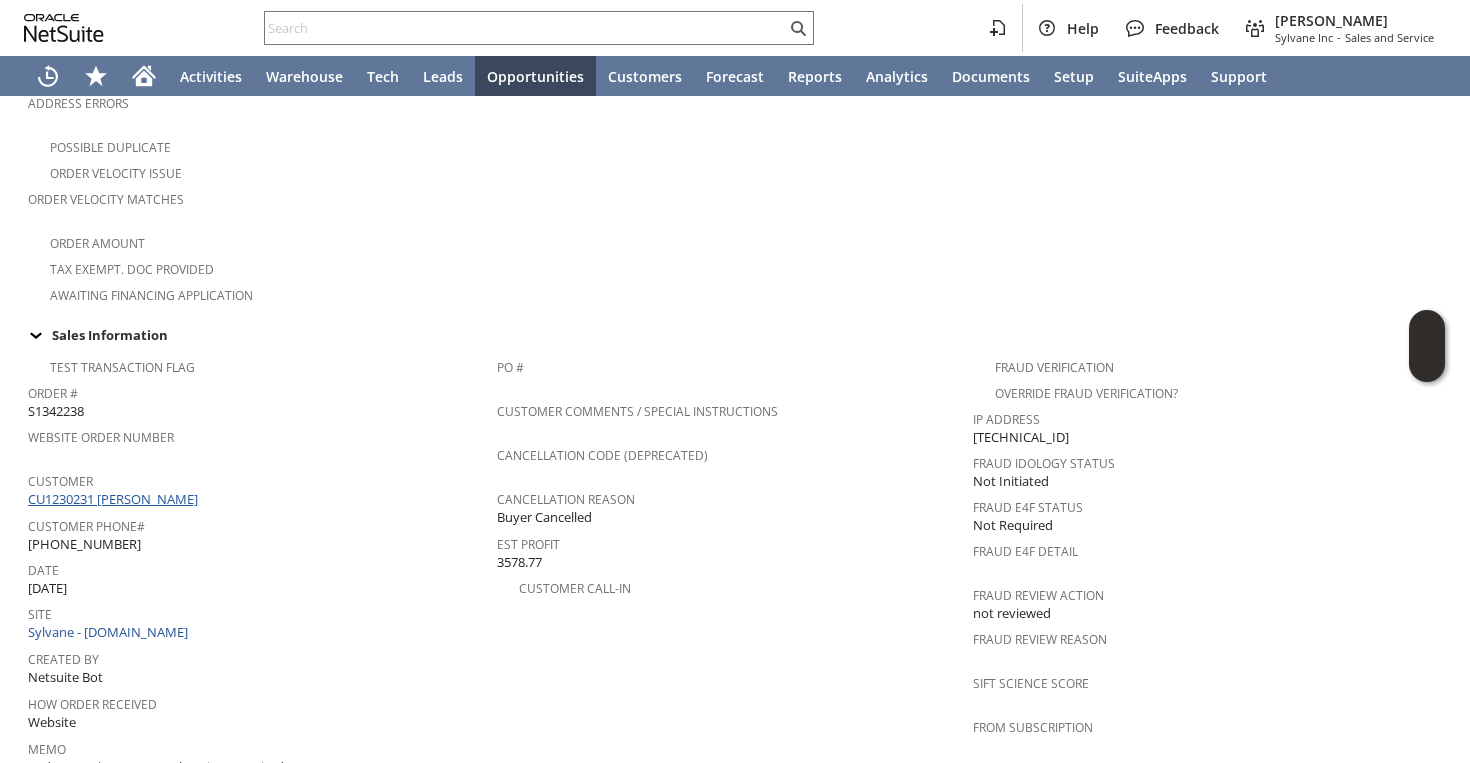click on "CU1230231 Ryan Nestor" at bounding box center [115, 499] 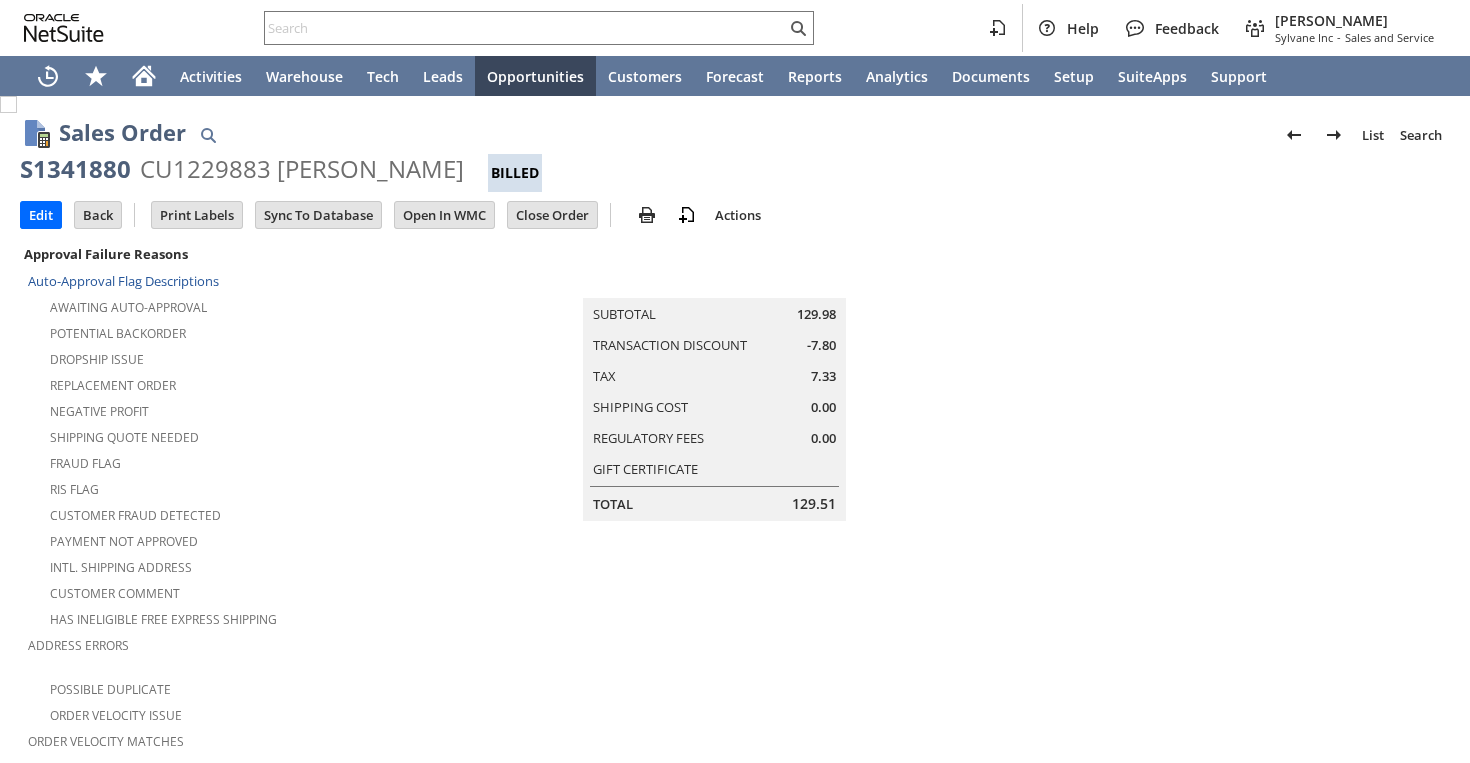 scroll, scrollTop: 0, scrollLeft: 0, axis: both 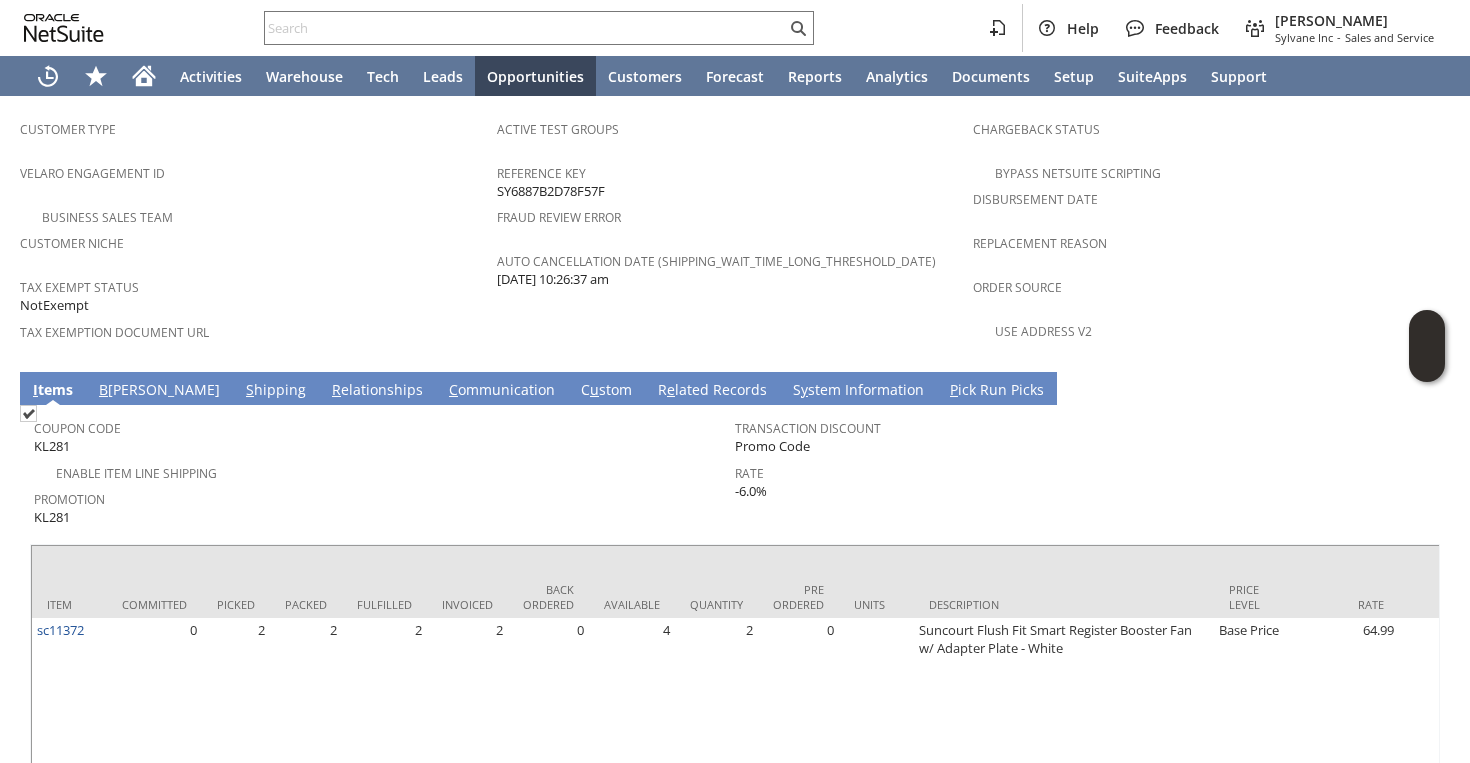 click on "C ommunication" at bounding box center [502, 391] 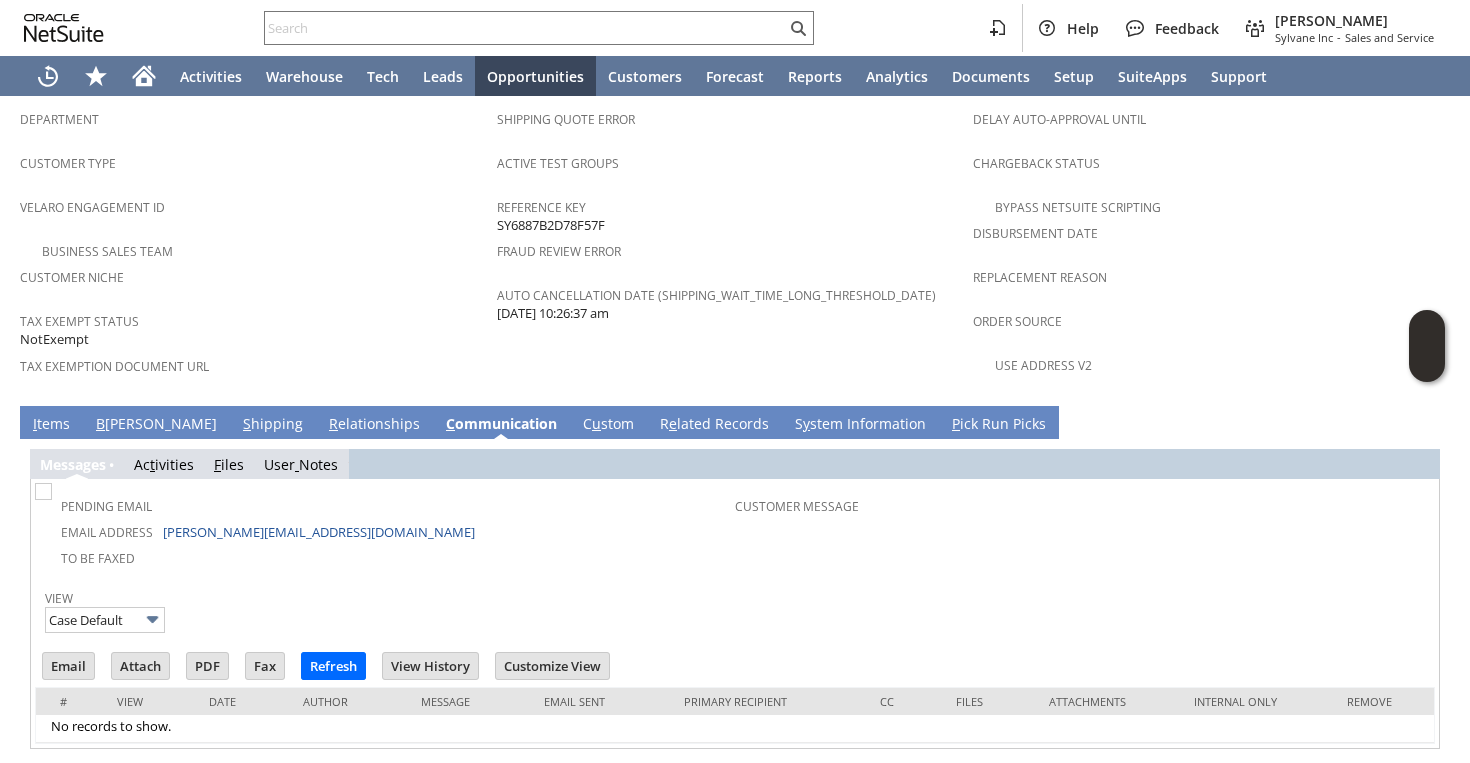 scroll, scrollTop: 0, scrollLeft: 0, axis: both 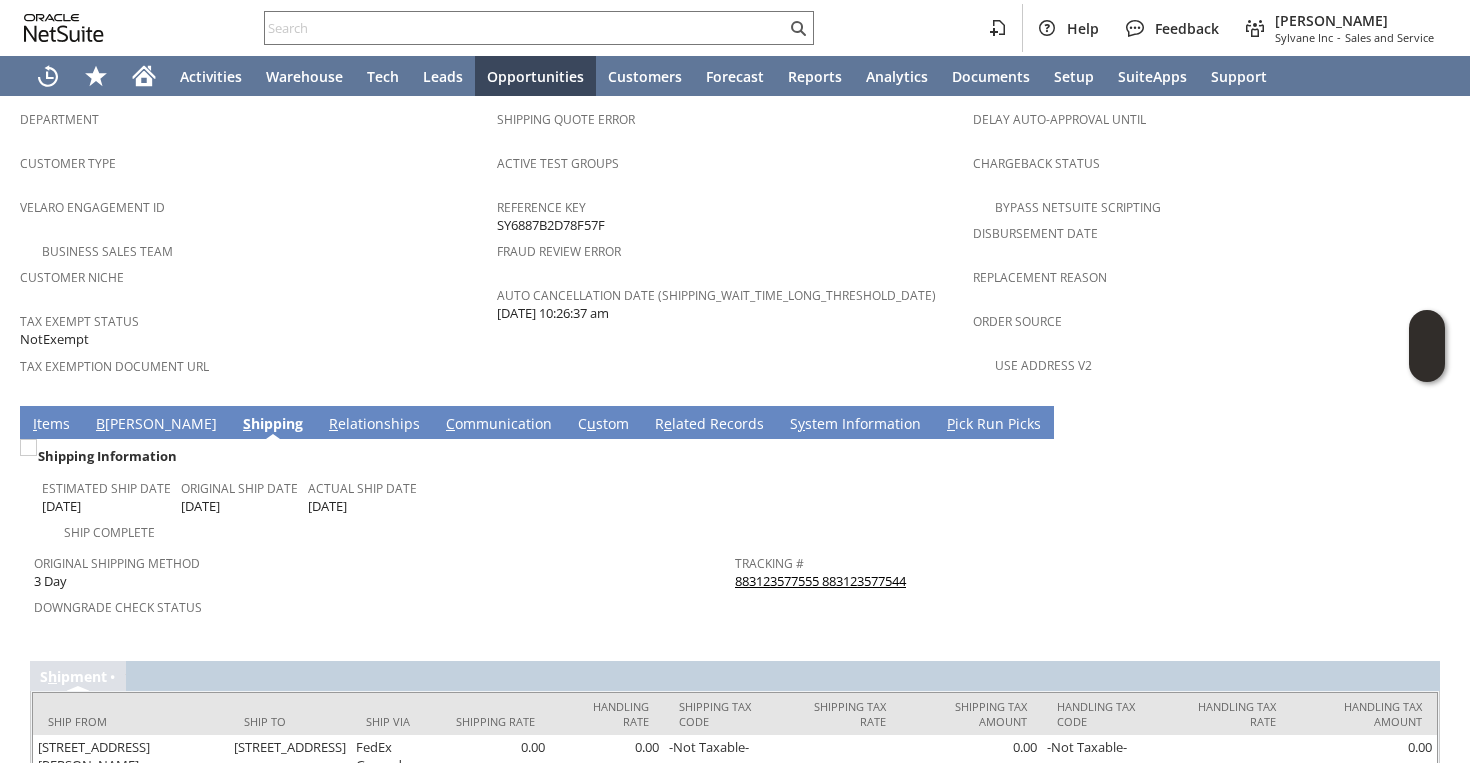 click on "883123577555 883123577544" at bounding box center [820, 581] 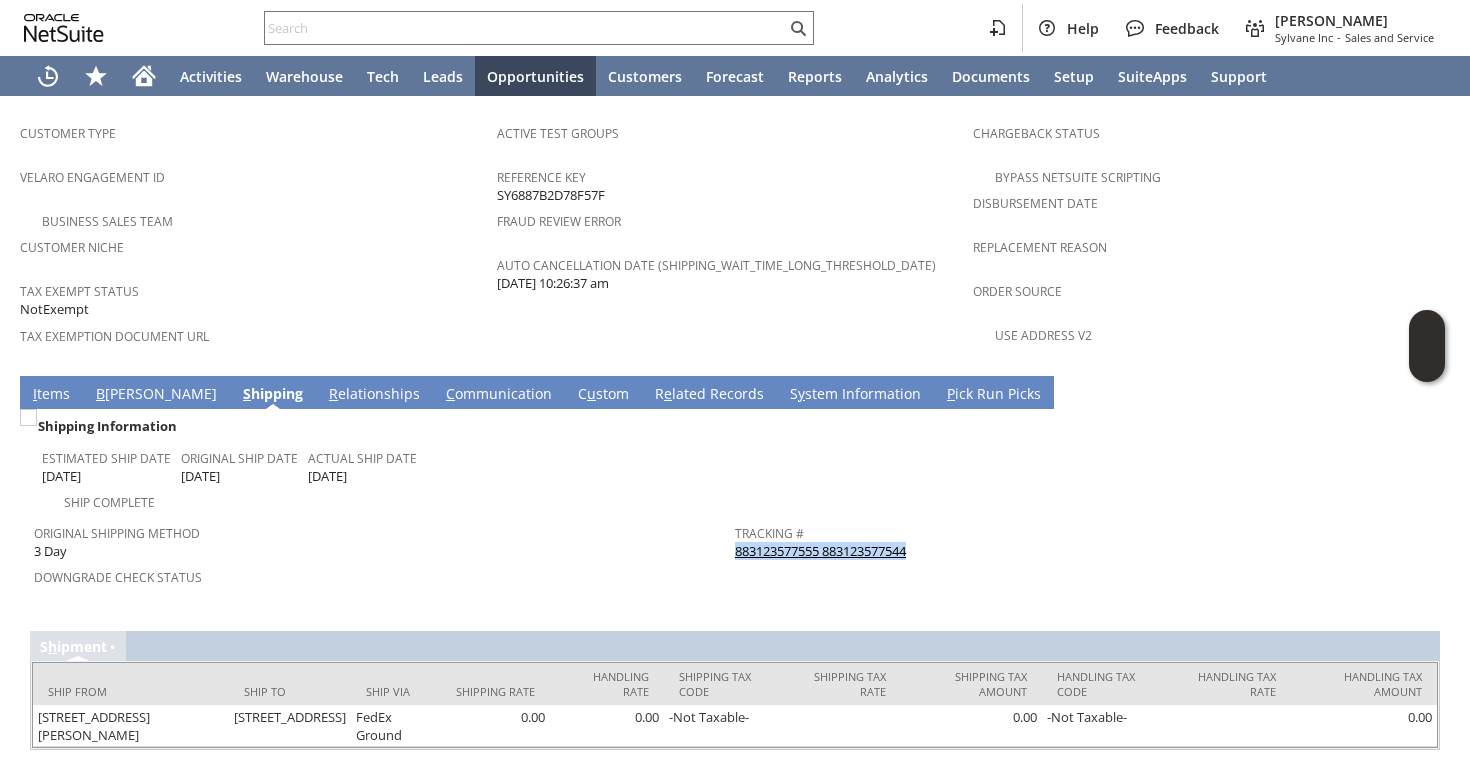 drag, startPoint x: 929, startPoint y: 493, endPoint x: 737, endPoint y: 499, distance: 192.09373 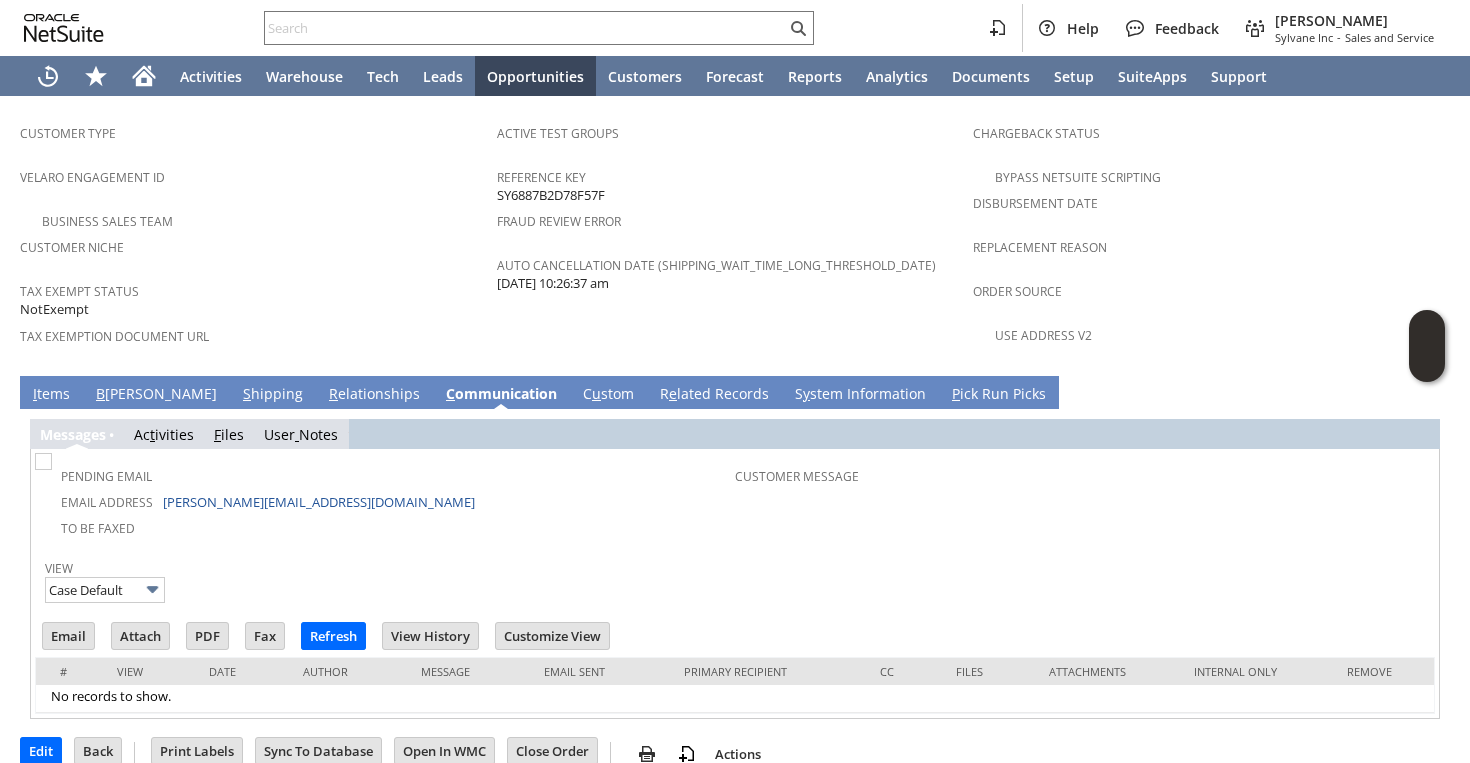 scroll, scrollTop: 1265, scrollLeft: 0, axis: vertical 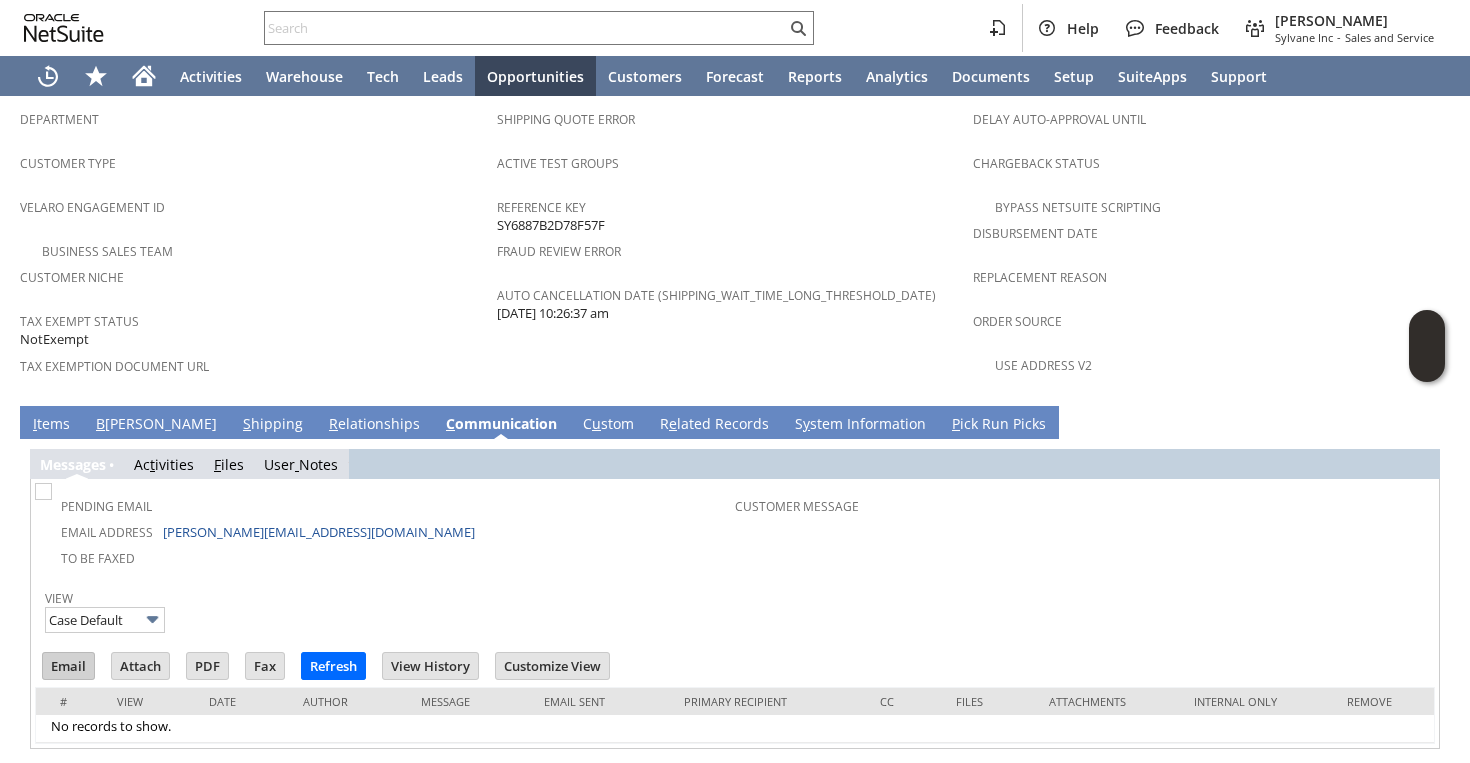 click on "Email" at bounding box center [68, 666] 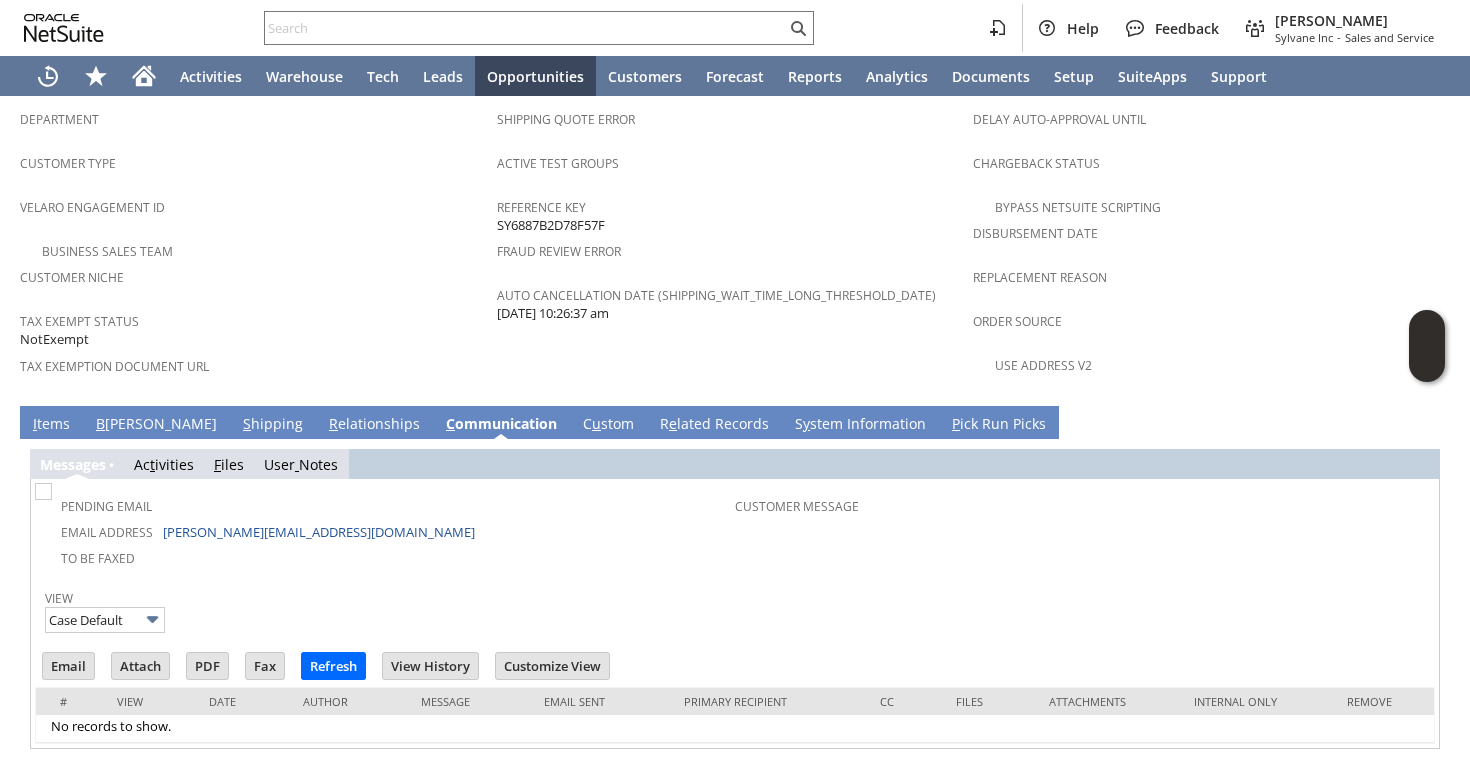 scroll, scrollTop: 0, scrollLeft: 0, axis: both 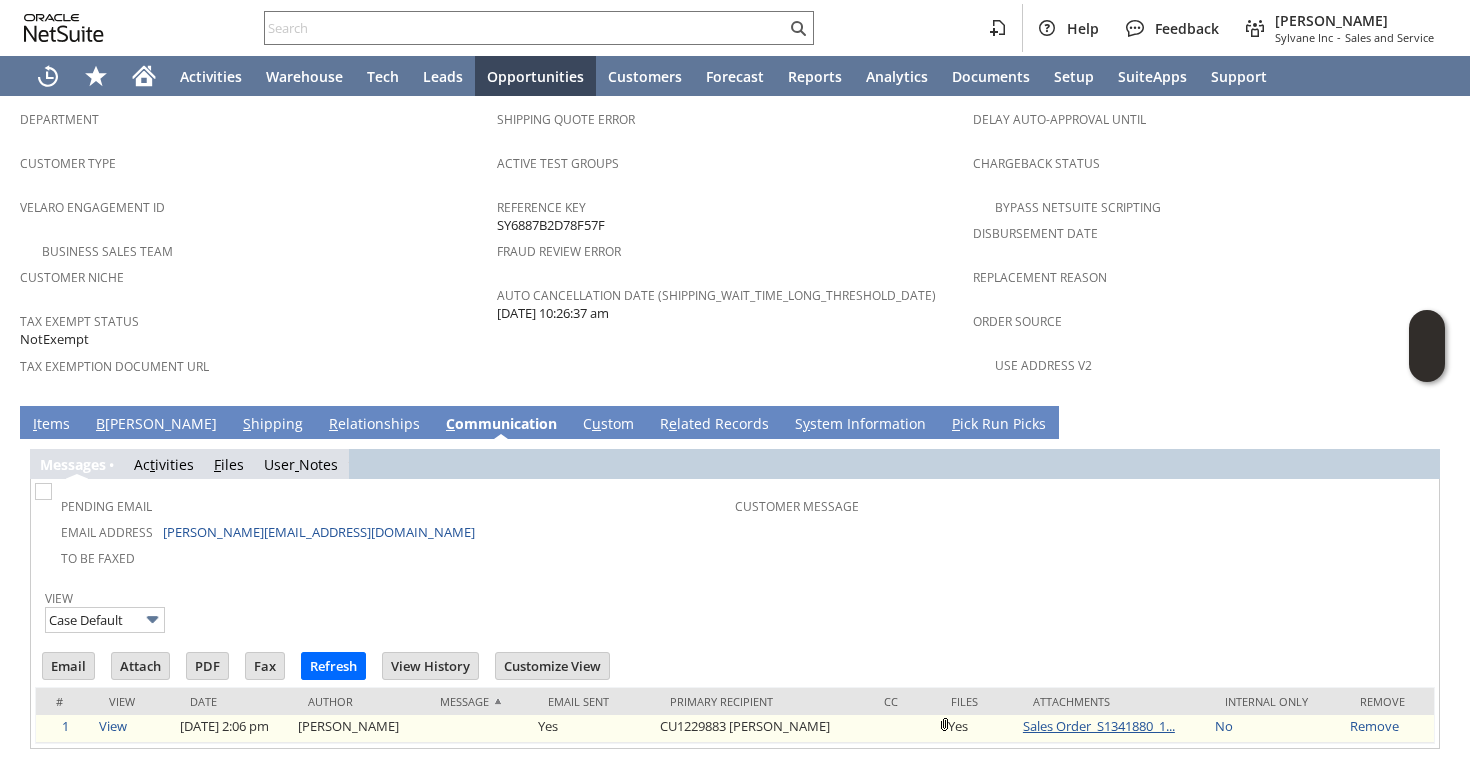 click on "Sales Order_S1341880_1..." at bounding box center [1099, 726] 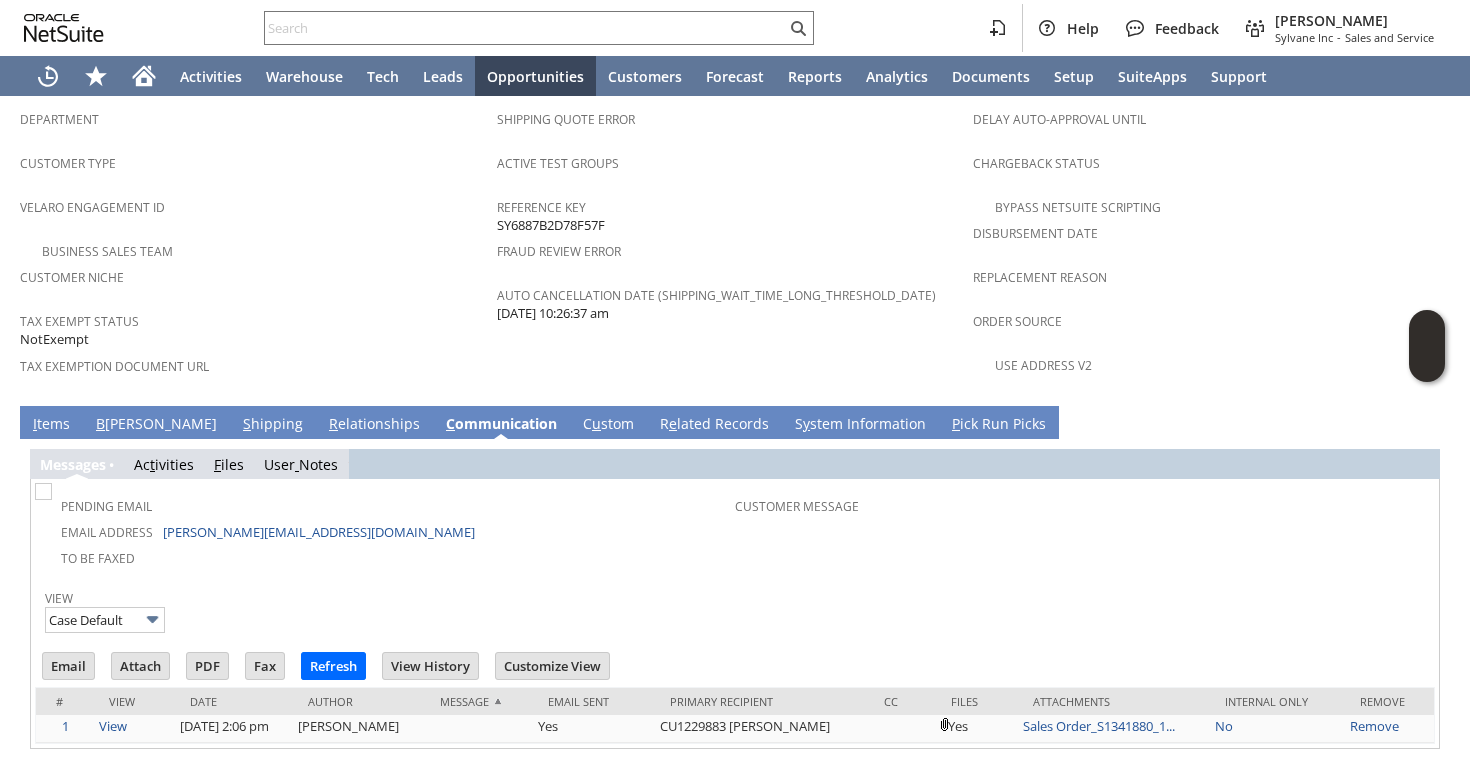 click on "Tax Exempt Status
NotExempt" at bounding box center [253, 328] 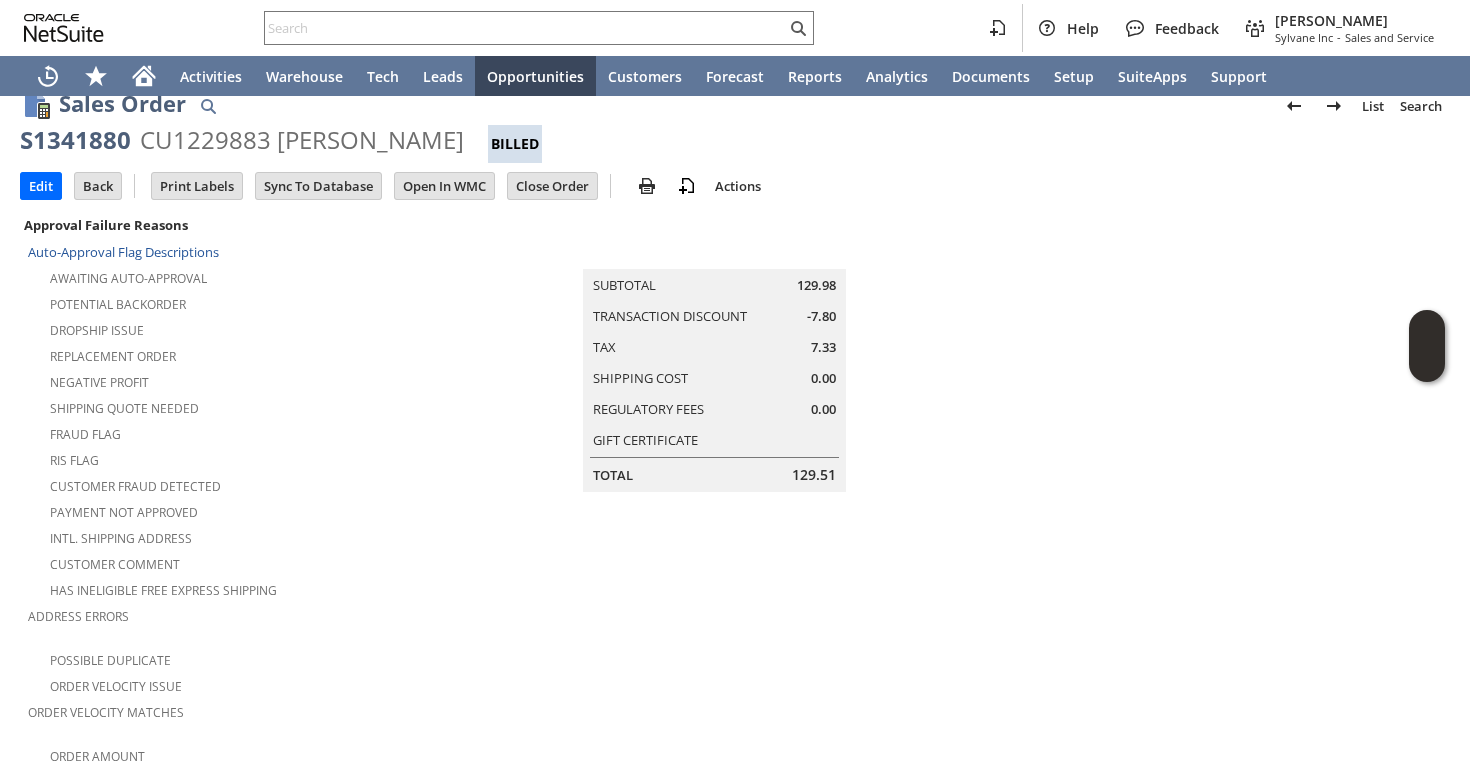 scroll, scrollTop: 0, scrollLeft: 0, axis: both 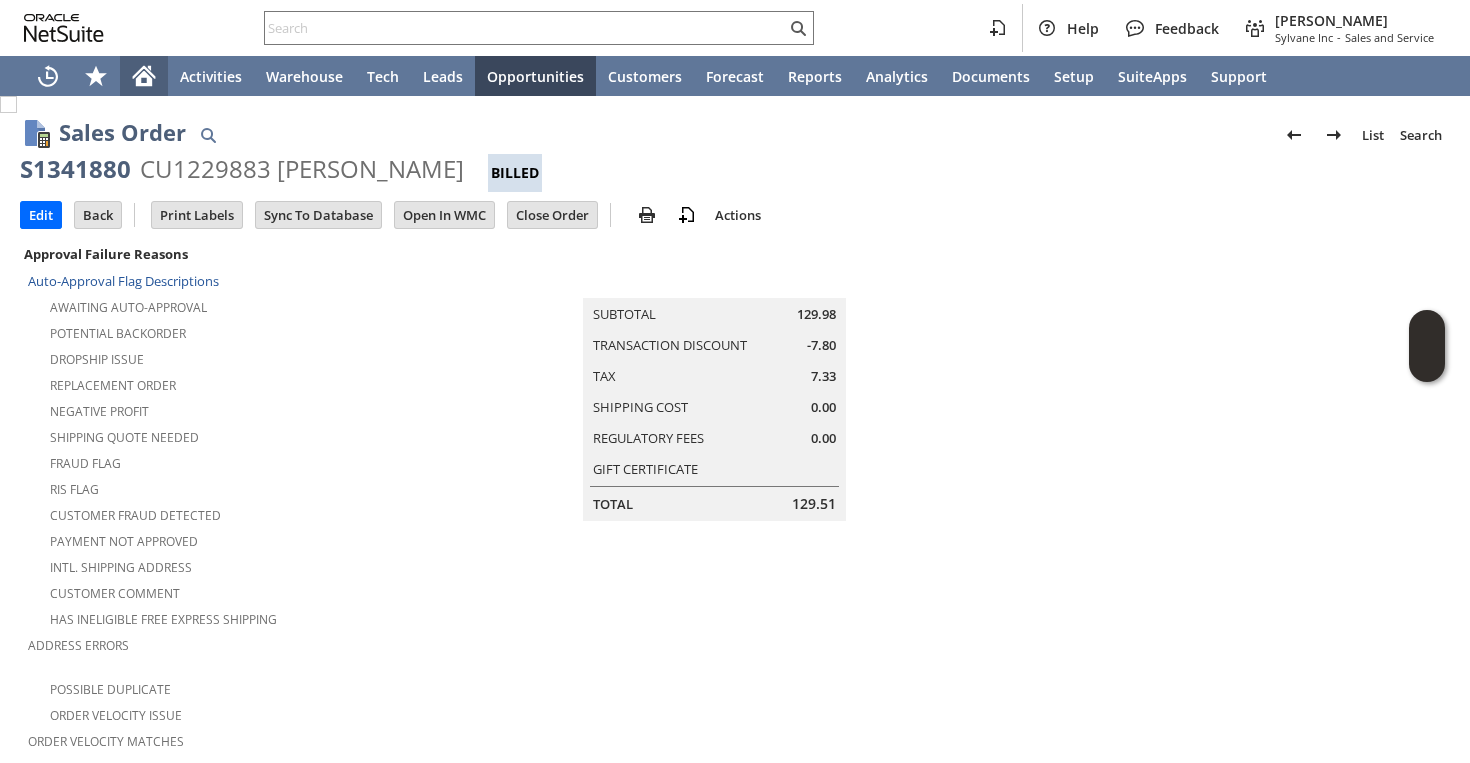 click 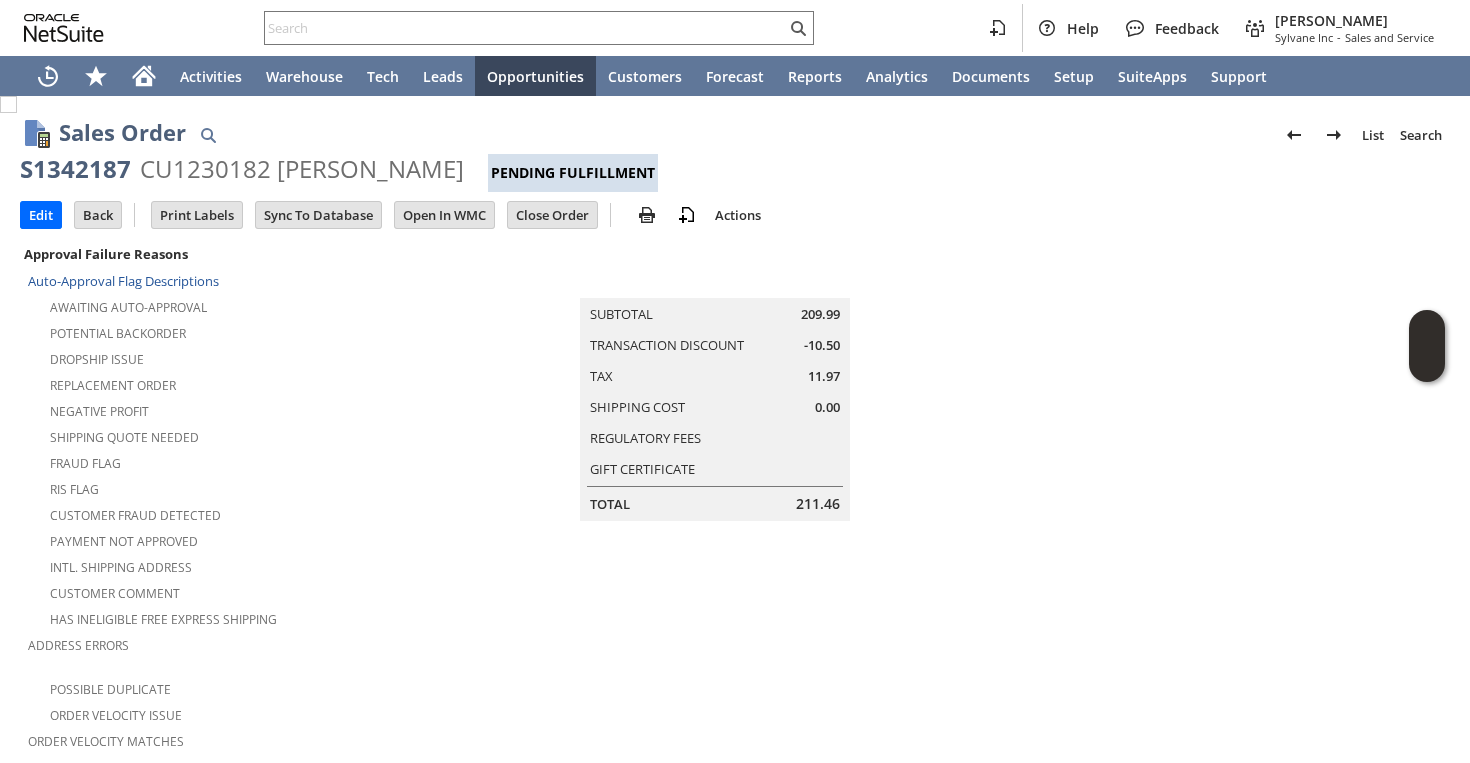 scroll, scrollTop: 0, scrollLeft: 0, axis: both 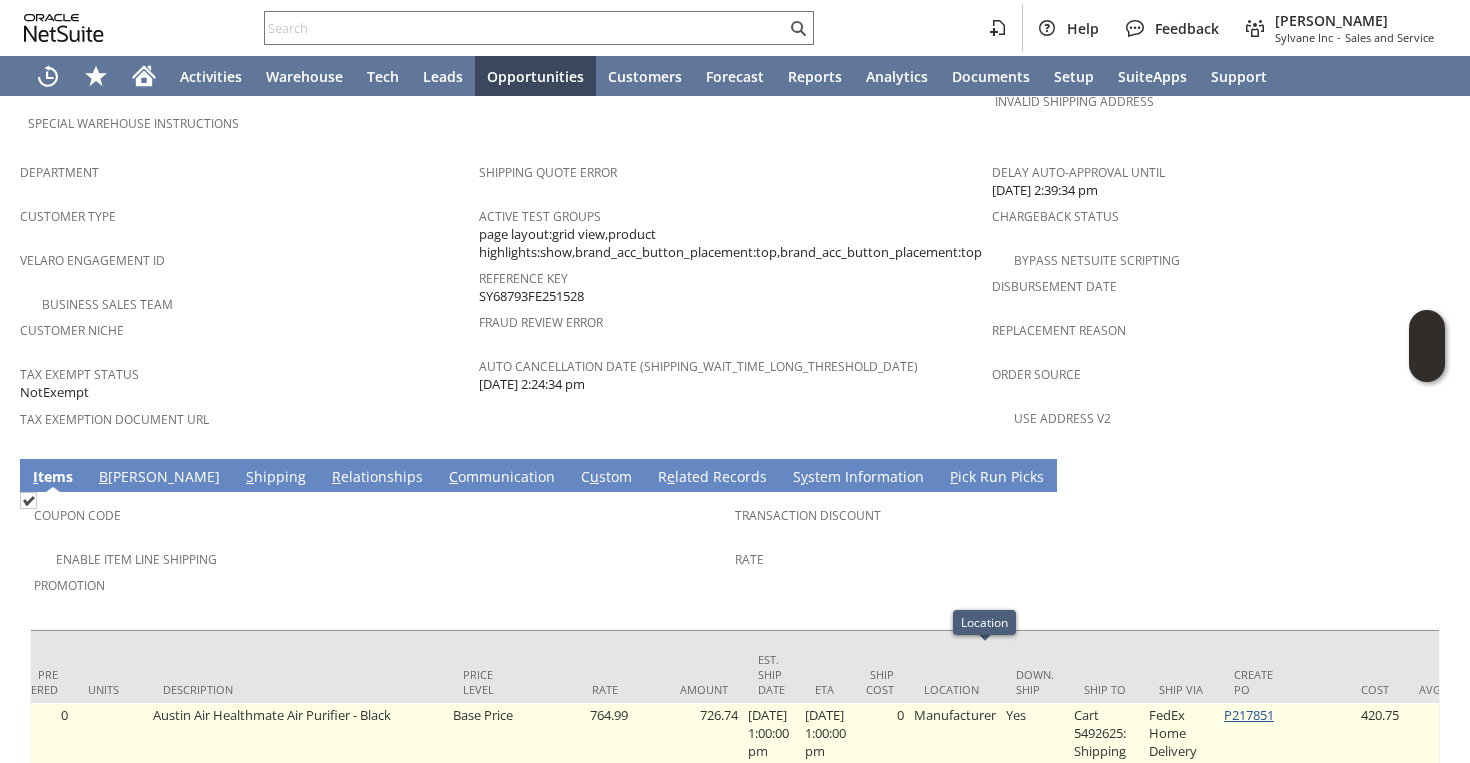 click on "P217851" at bounding box center [1249, 715] 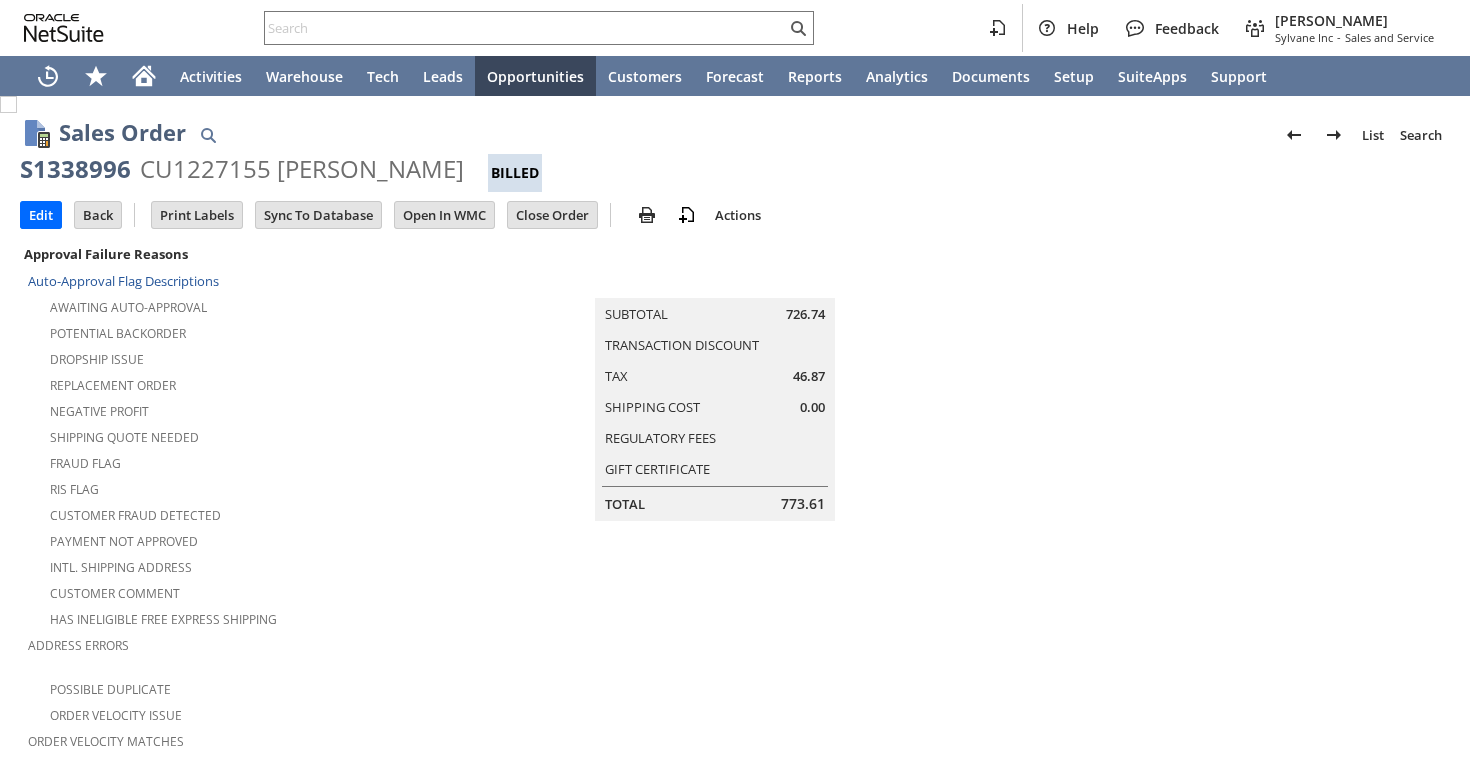 scroll, scrollTop: 0, scrollLeft: 0, axis: both 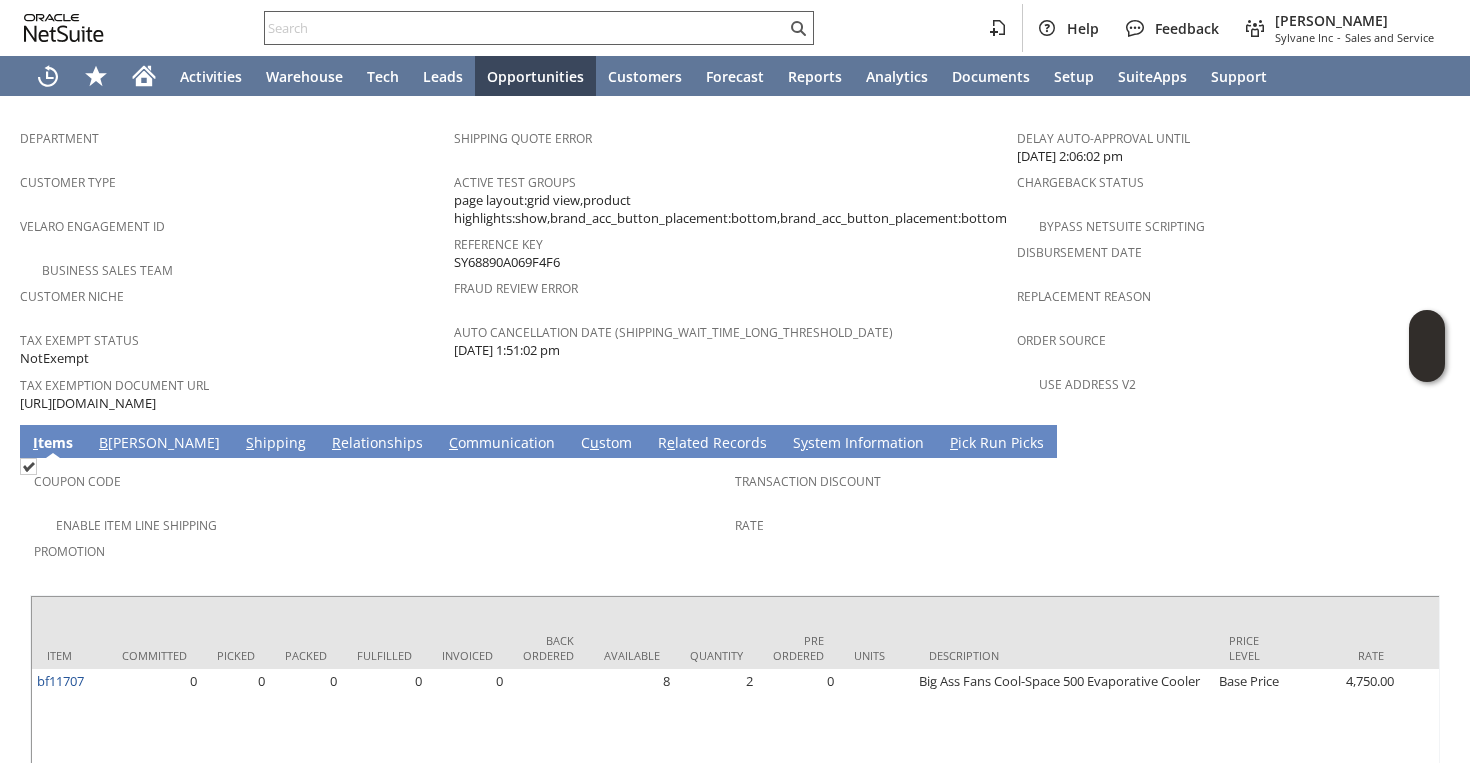 click at bounding box center (525, 28) 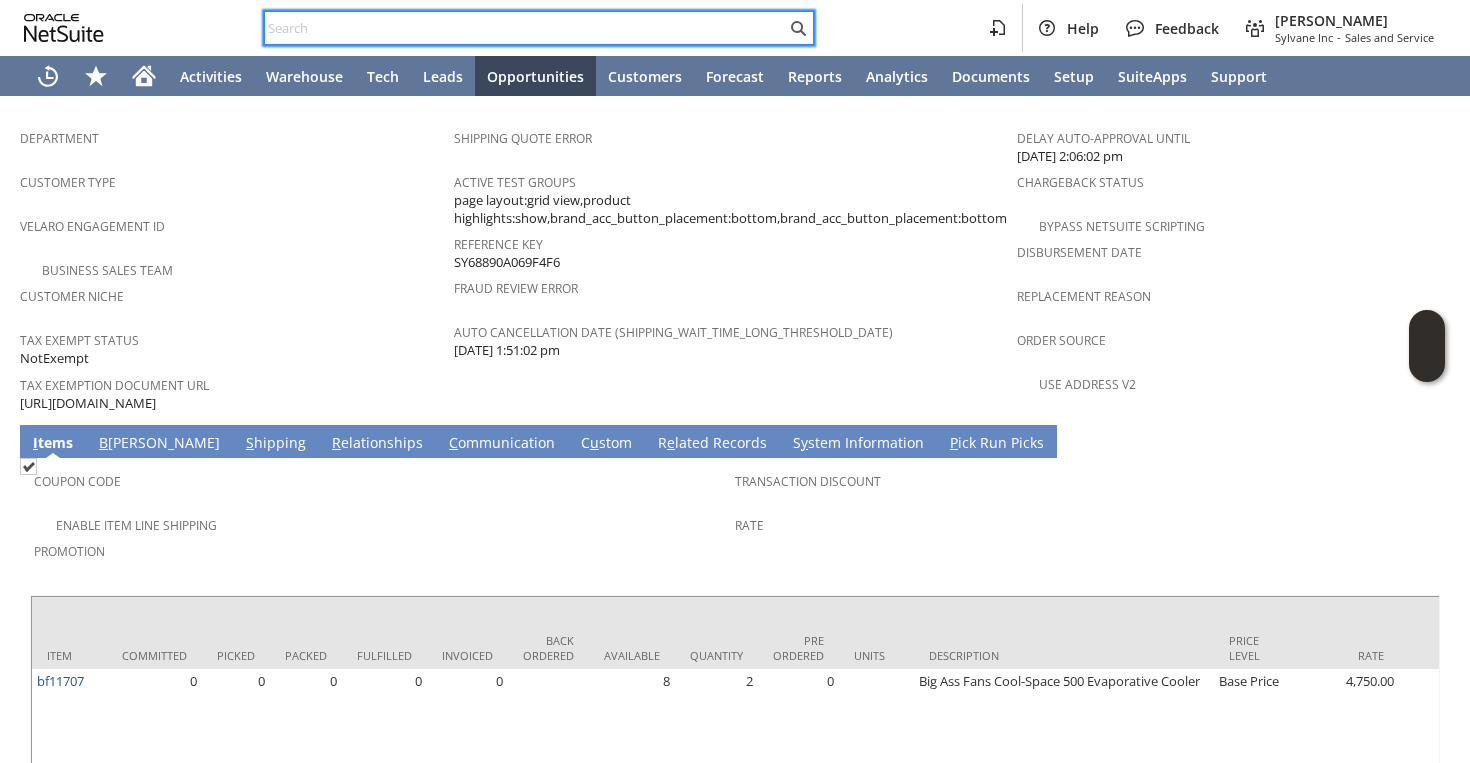 paste on "5165244293" 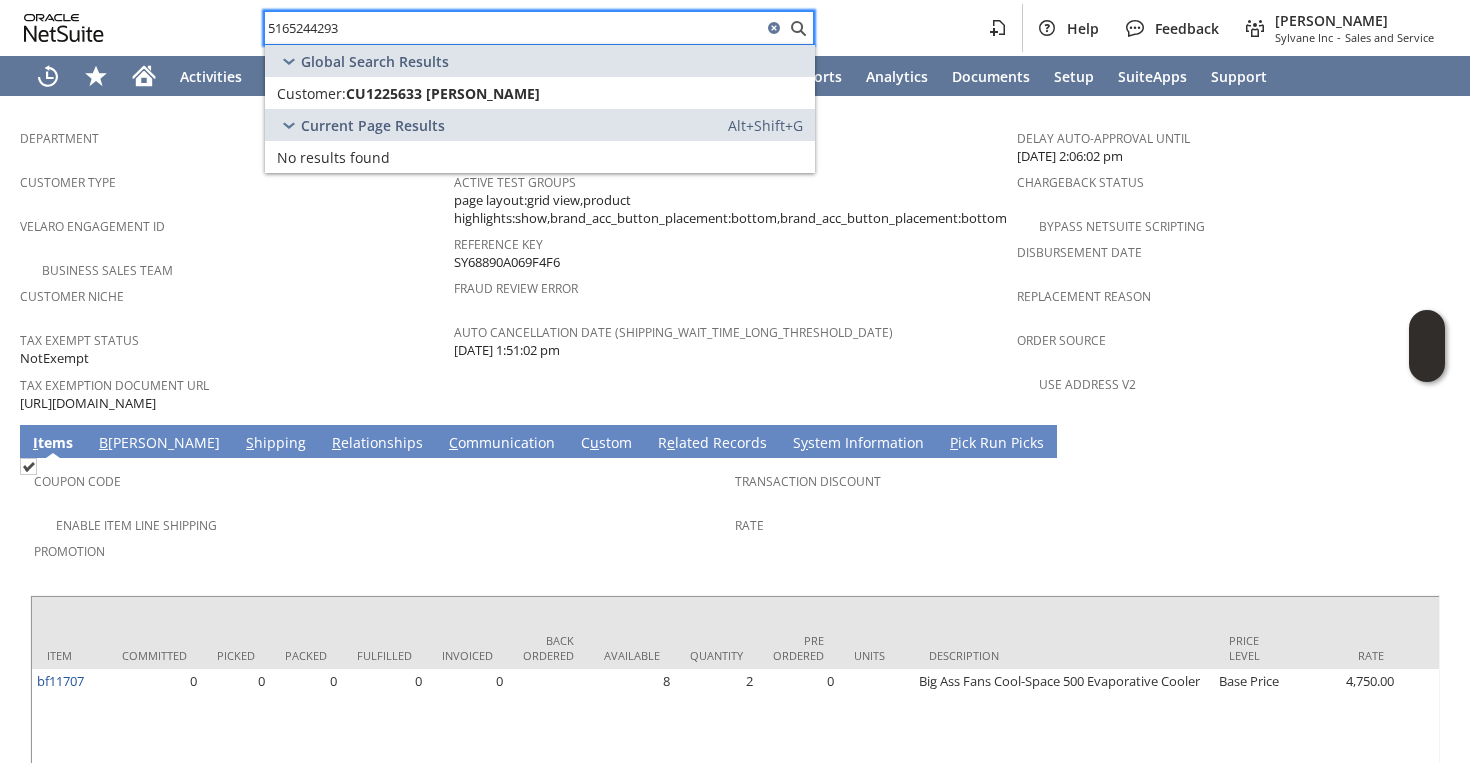type on "5165244293" 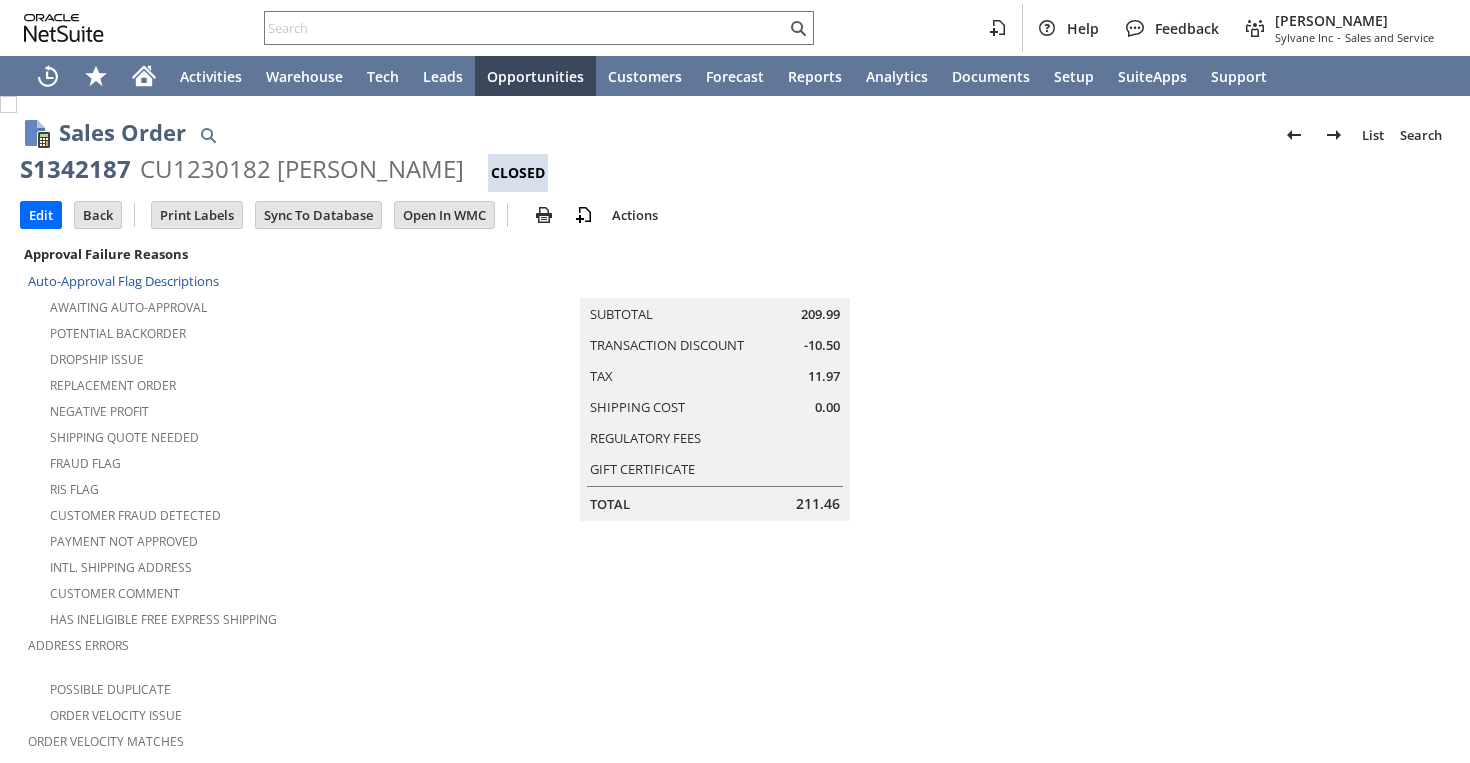 scroll, scrollTop: 0, scrollLeft: 0, axis: both 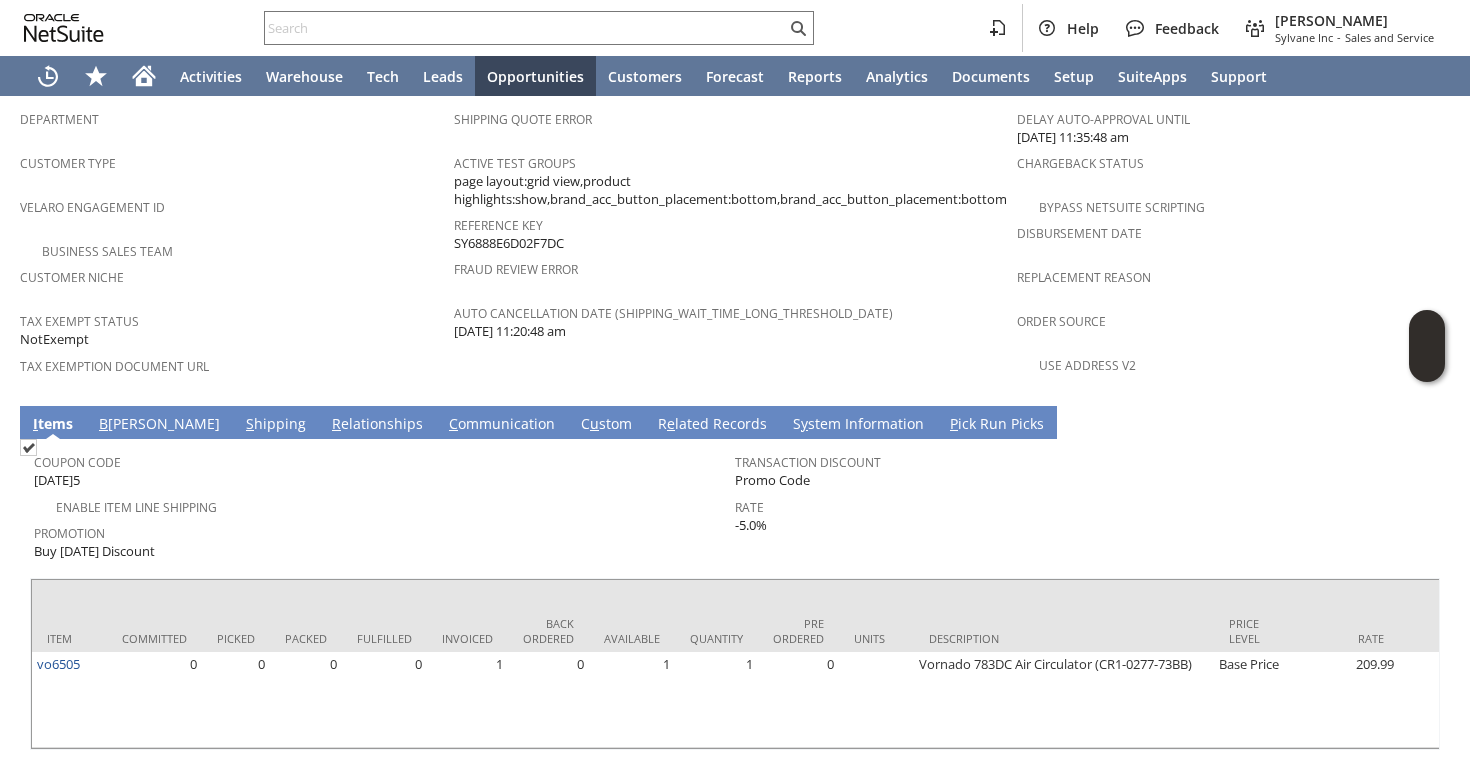 click on "Promotion
Buy Today Discount" at bounding box center (379, 540) 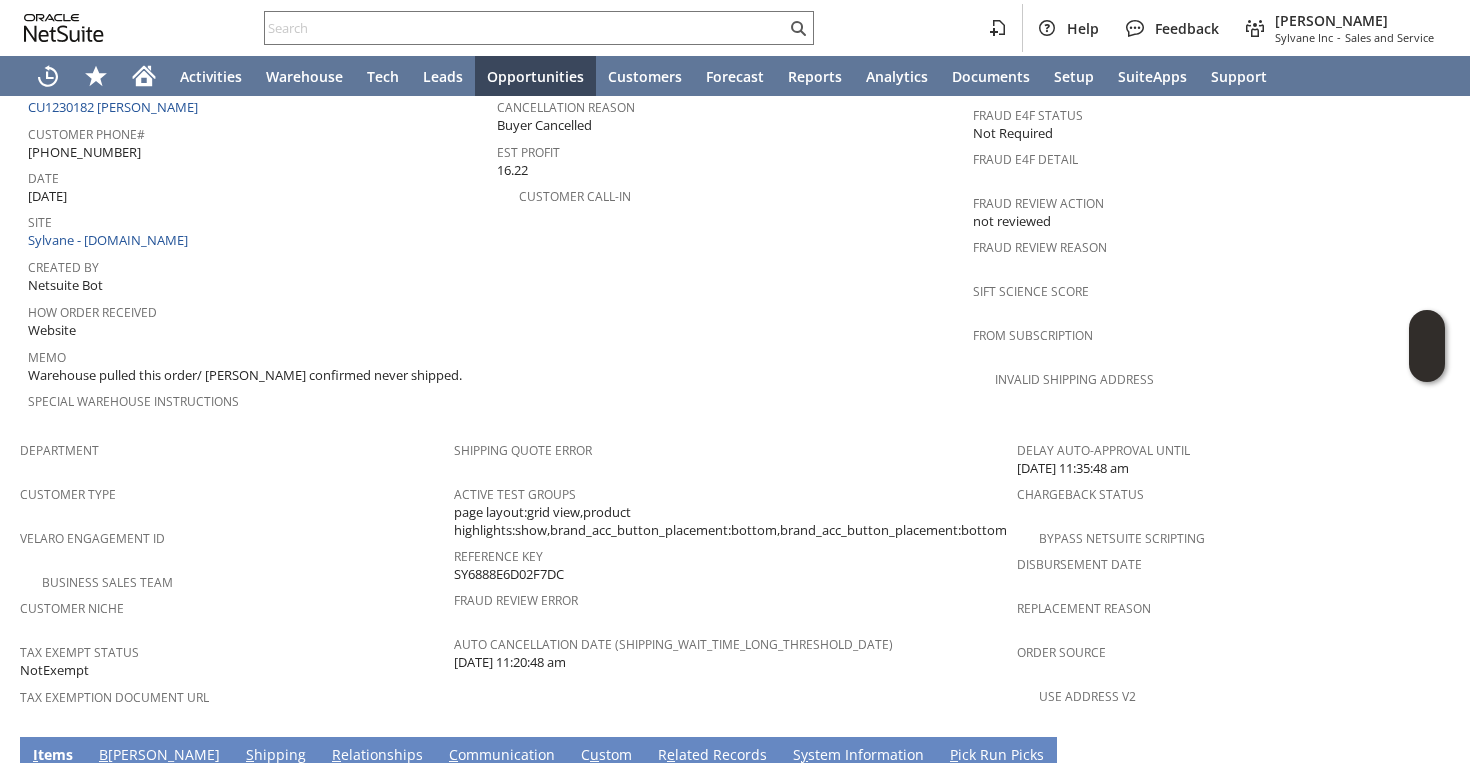 scroll, scrollTop: 1265, scrollLeft: 0, axis: vertical 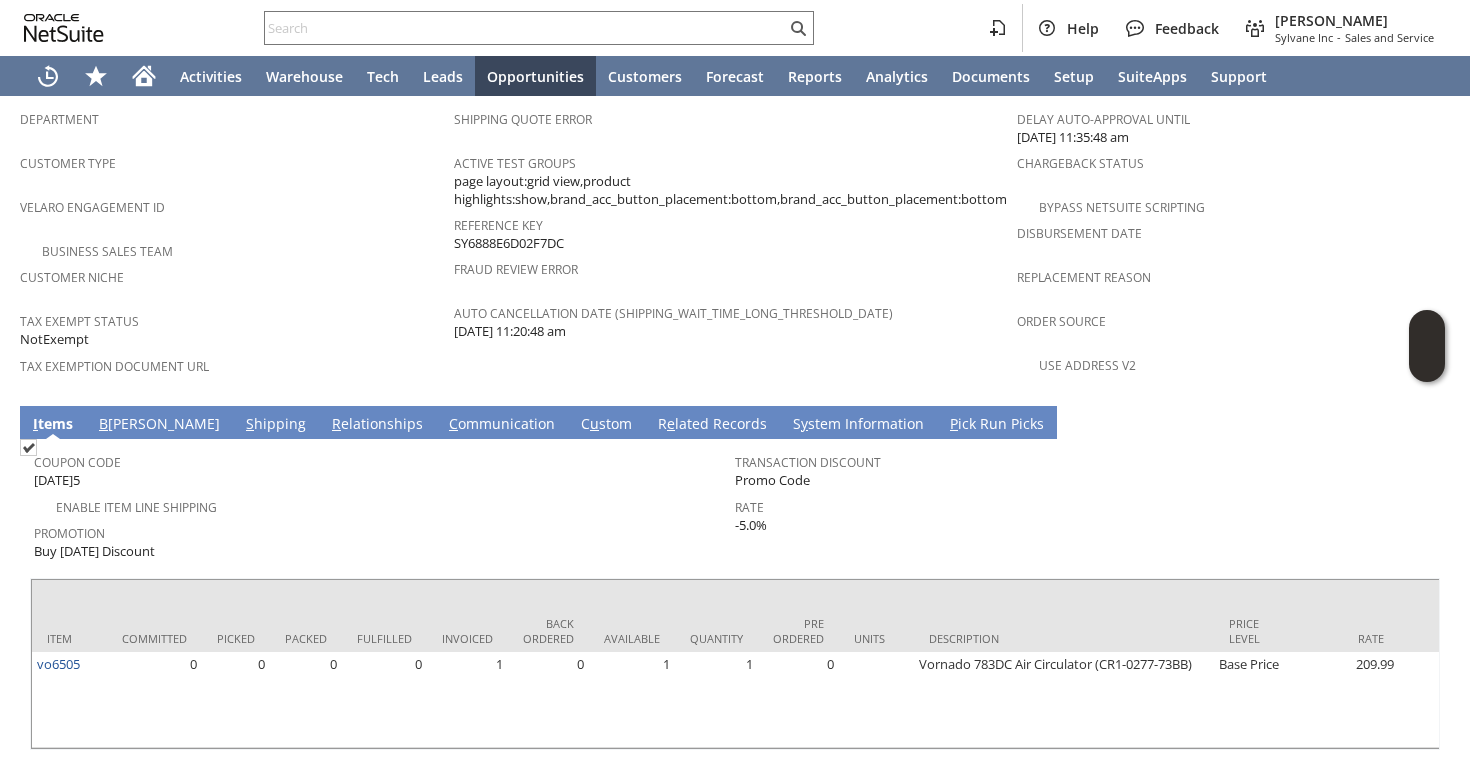 click on "S y stem Information" at bounding box center [858, 425] 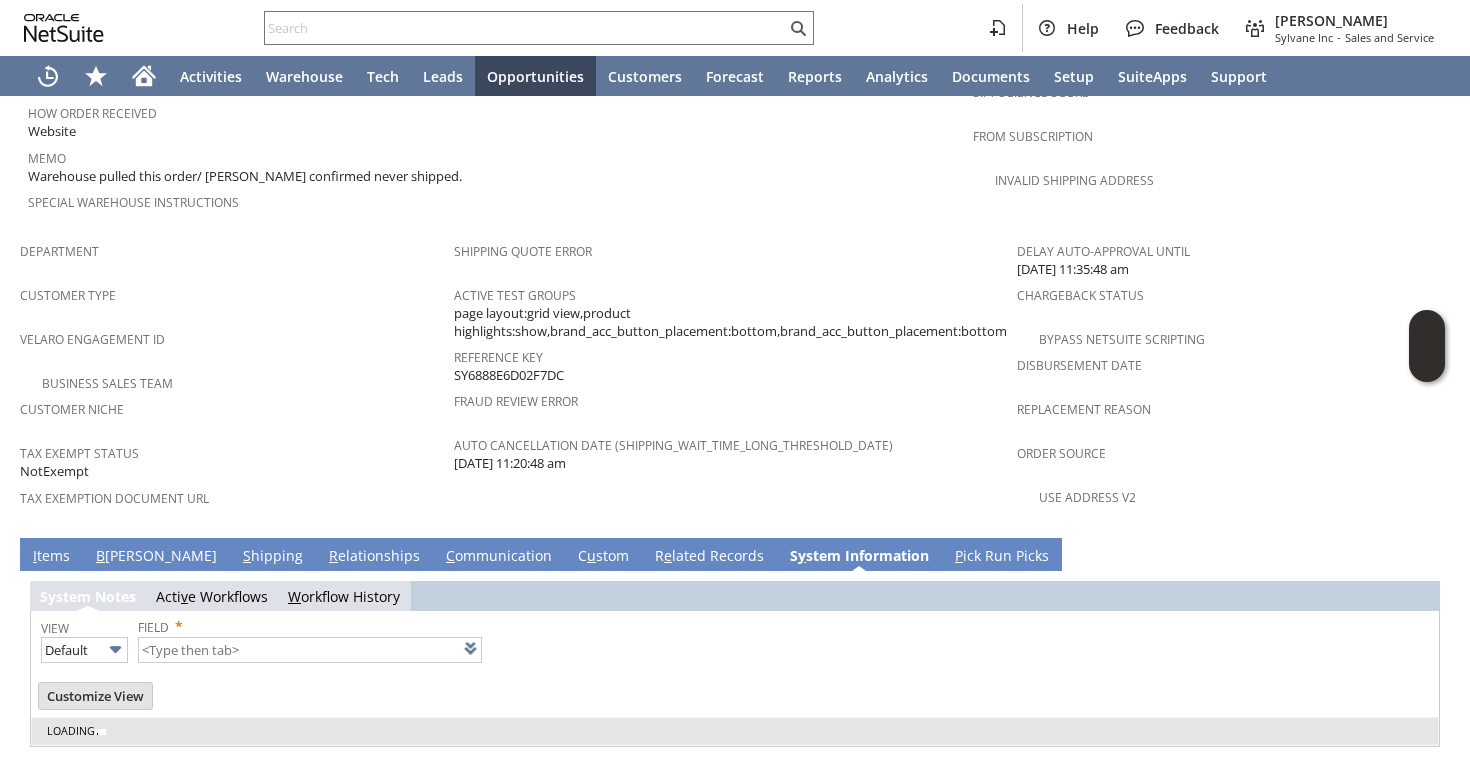 type on "1 to 25 of 92" 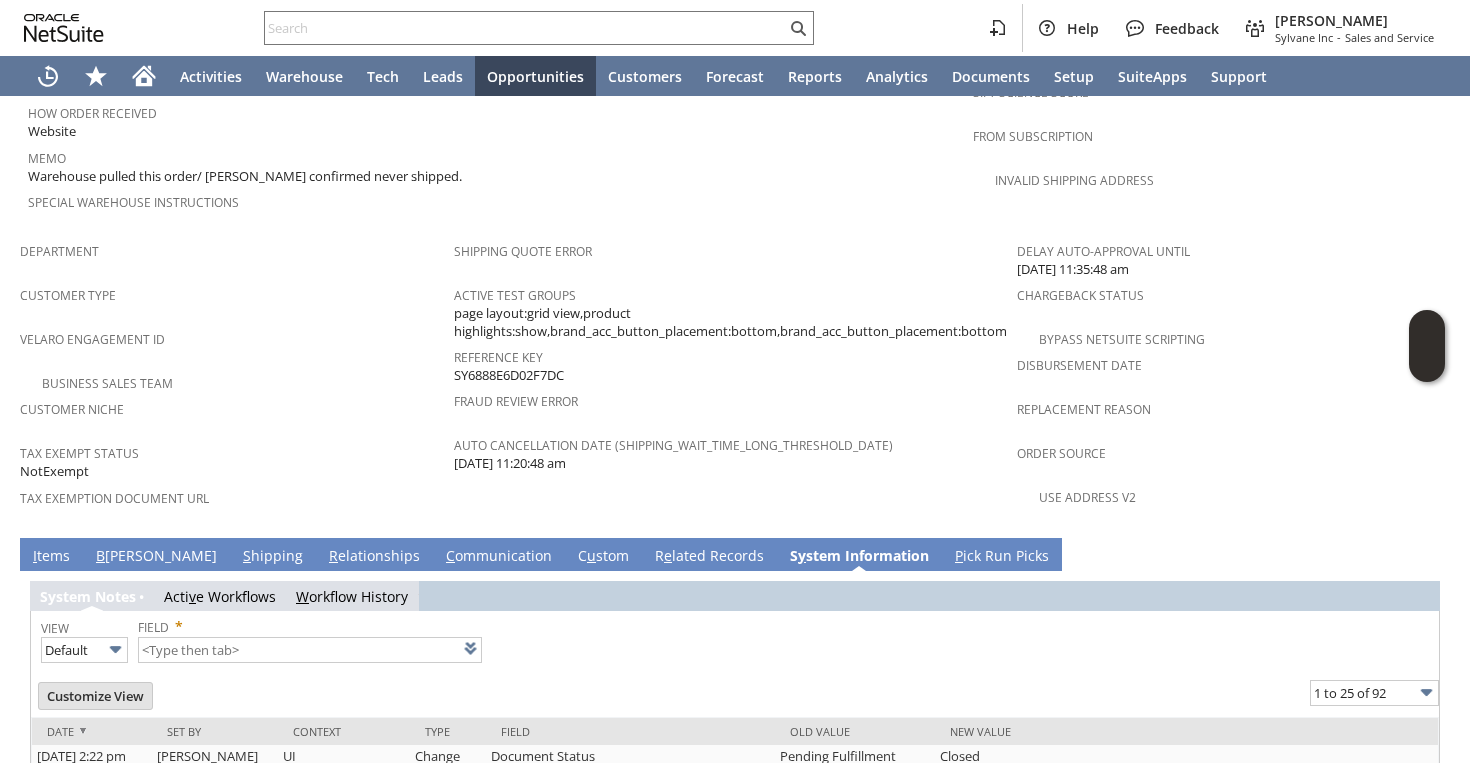 scroll, scrollTop: 0, scrollLeft: 0, axis: both 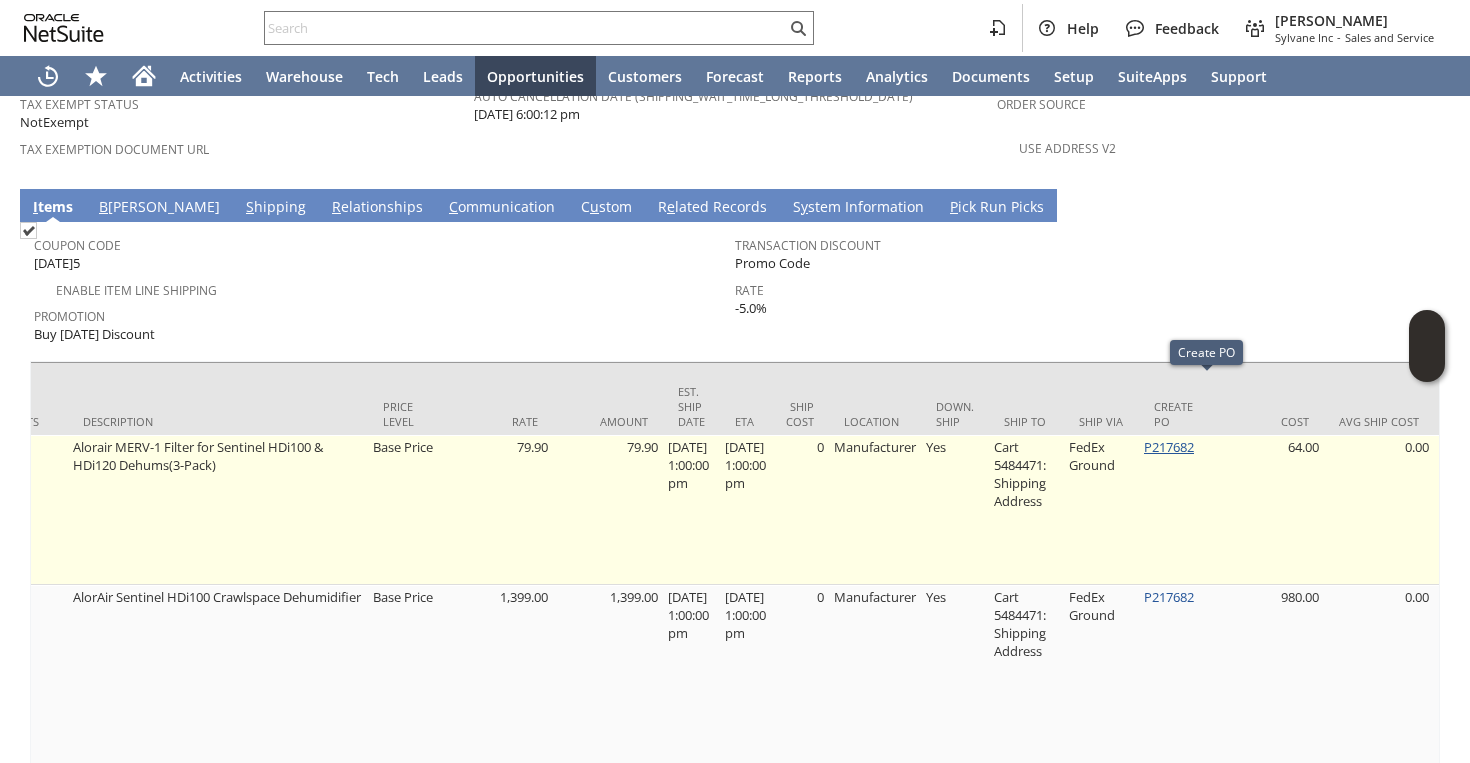 click on "P217682" at bounding box center [1169, 447] 